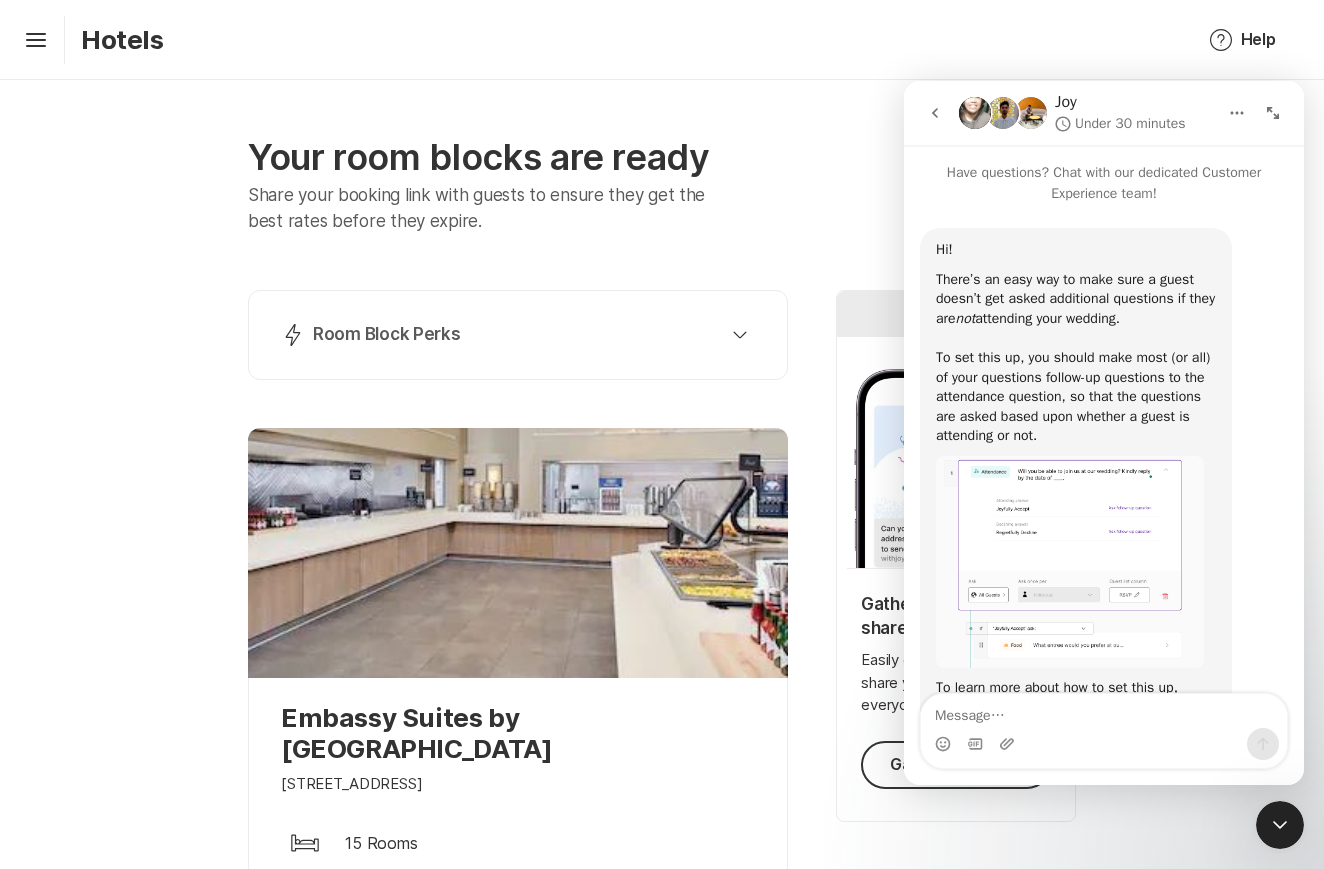 scroll, scrollTop: 0, scrollLeft: 0, axis: both 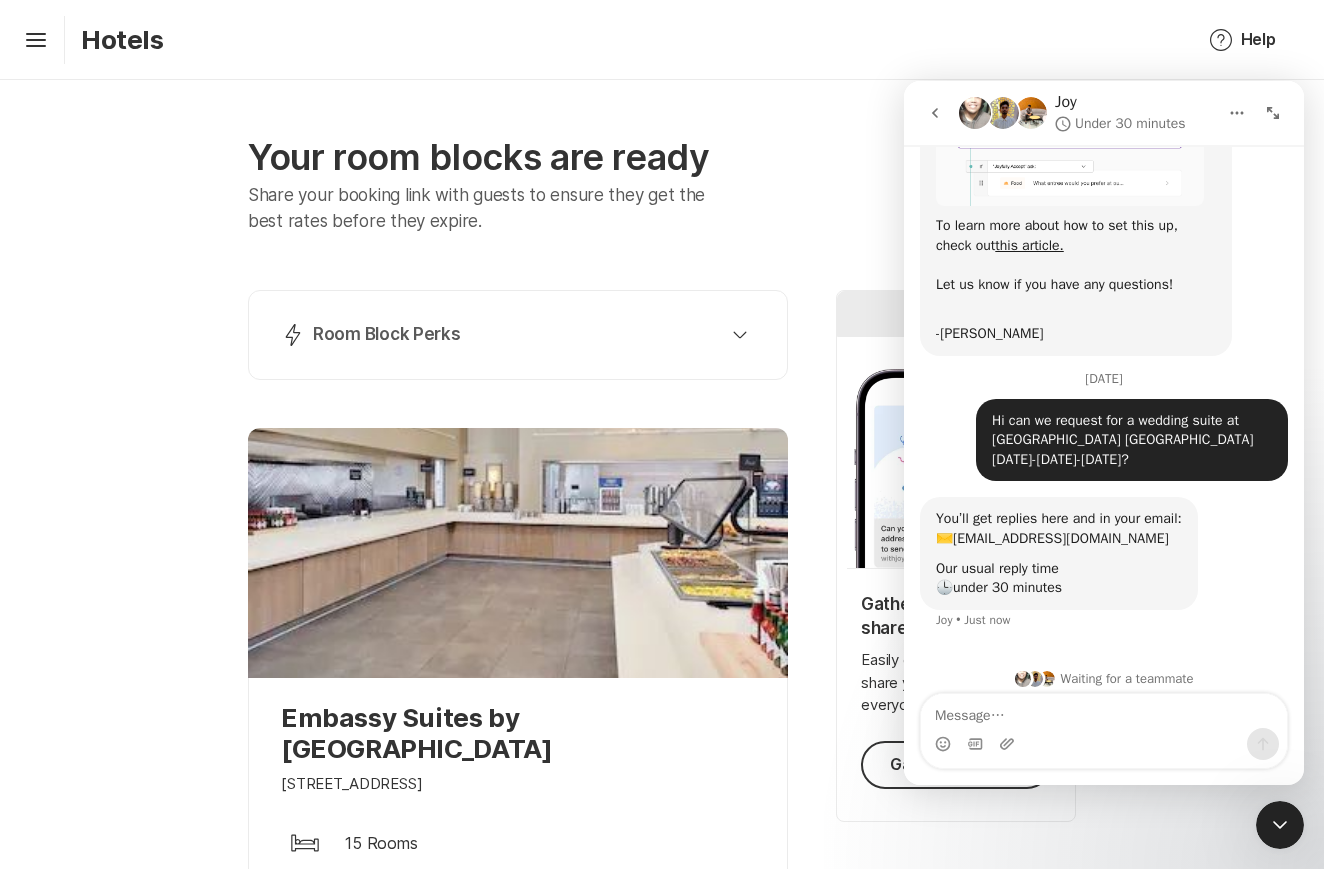 click 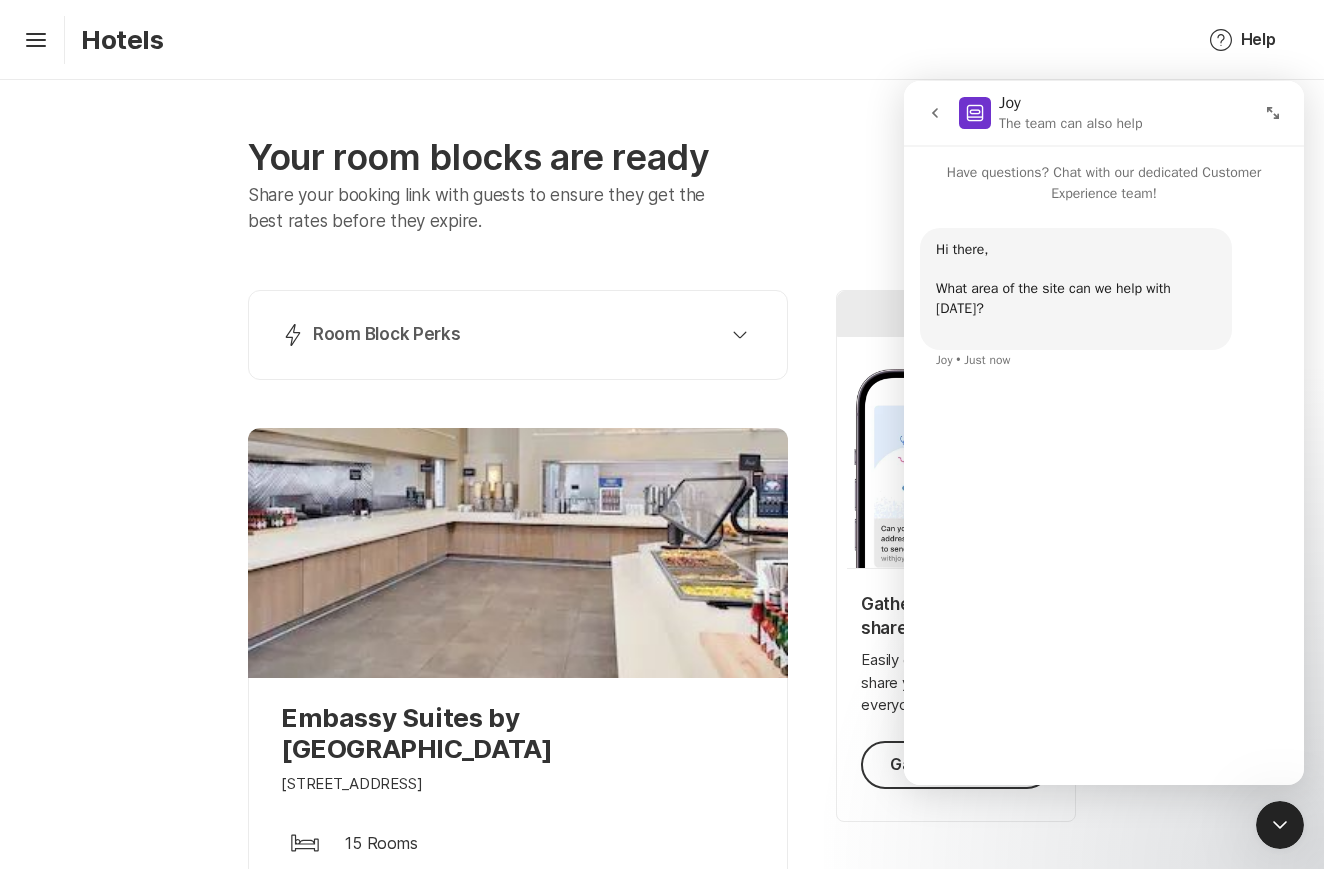 scroll, scrollTop: 0, scrollLeft: 0, axis: both 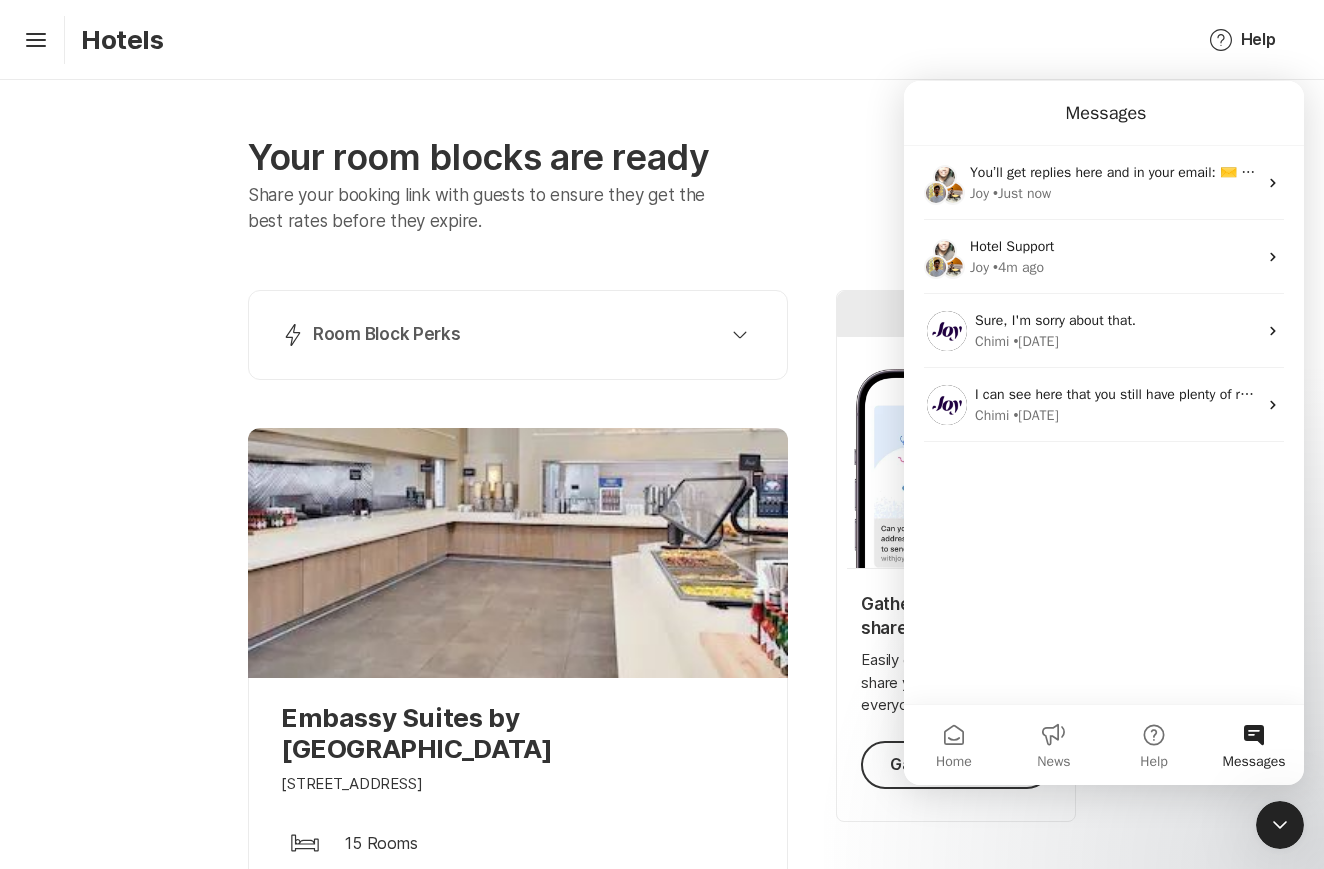 click on "Help Help Tip   Leave a Suggestion Notification Bubble   Contact Support Help   Help Guides" at bounding box center (1234, 40) 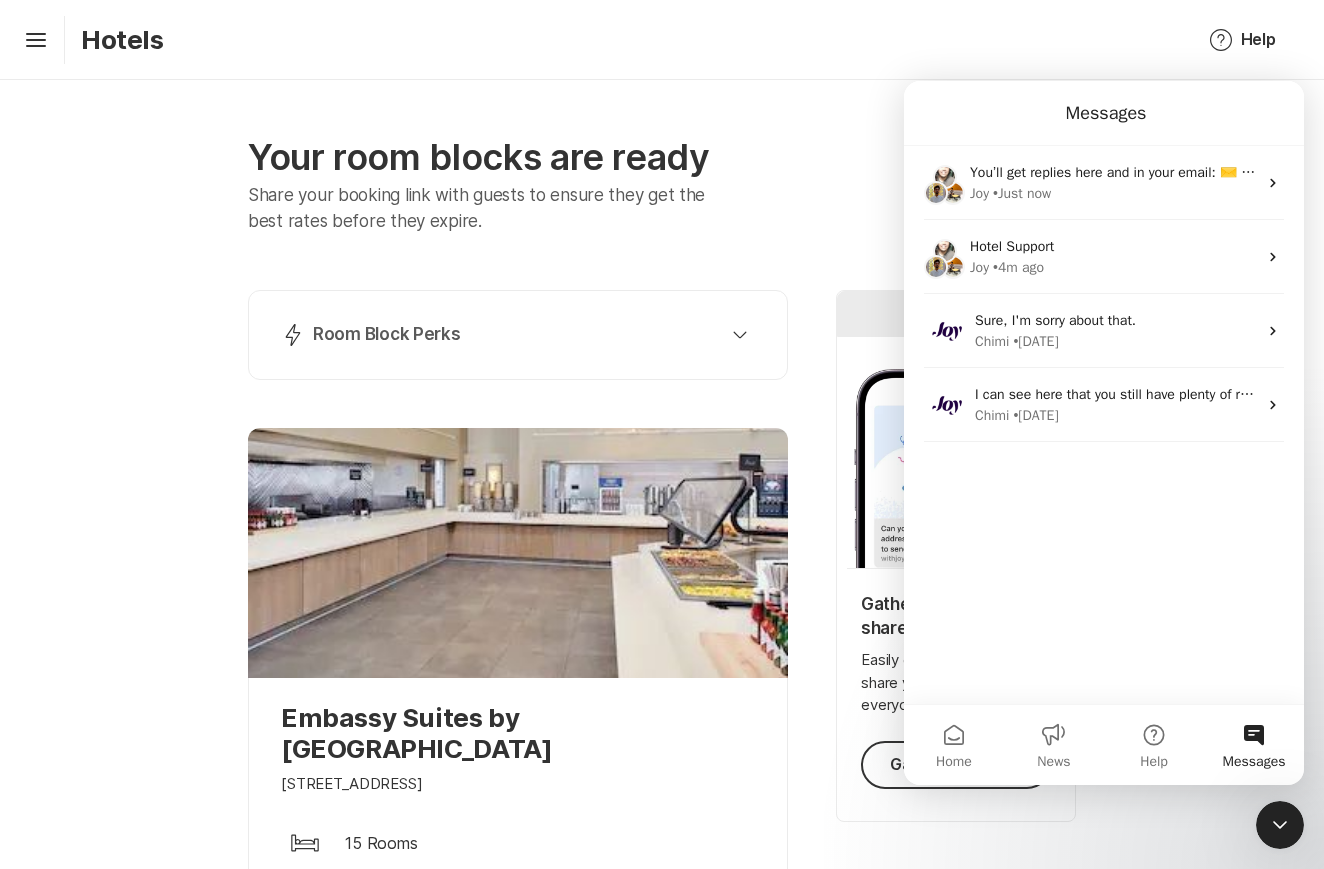 click on "Lightning Bolt Room Block Perks Perk 1: 40% Nights Filled Send thank you notes and invitations to your guests. 40% Off Printed Cards Learn More Perk 2: 60% Nights Filled Help Claim one of the [PERSON_NAME] below. $50 Registry Gift Card Learn More 15,000 Hotel Points Learn More Share your room block with your guests: Rsvp   Add a note in your invitation or save the date Chevron Right Square Thank You Note Send a message to your guests Chevron Right Square Website   Add an announcement note on your website Chevron Right Square" at bounding box center (518, 335) 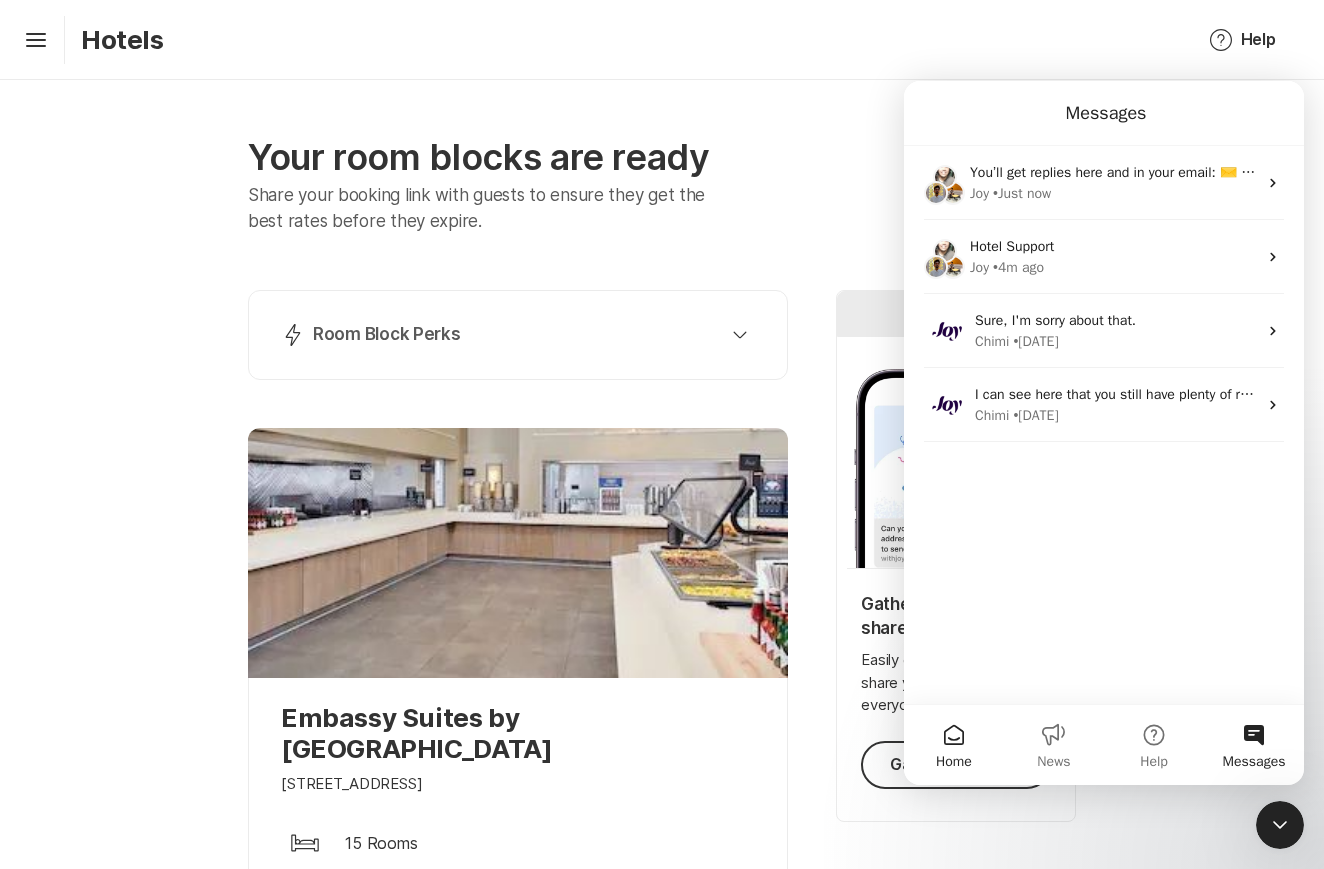 click on "Home" at bounding box center [954, 745] 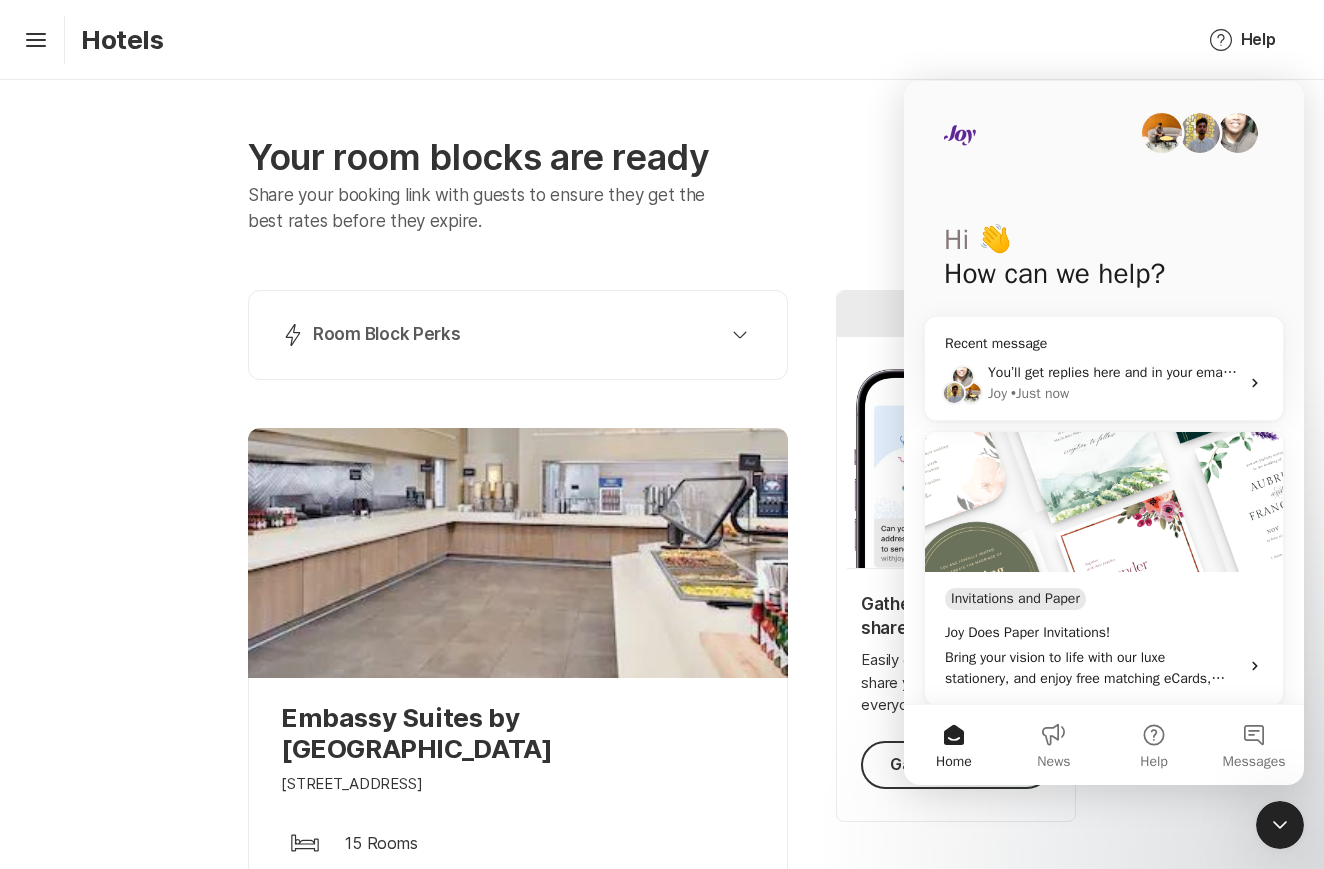 click 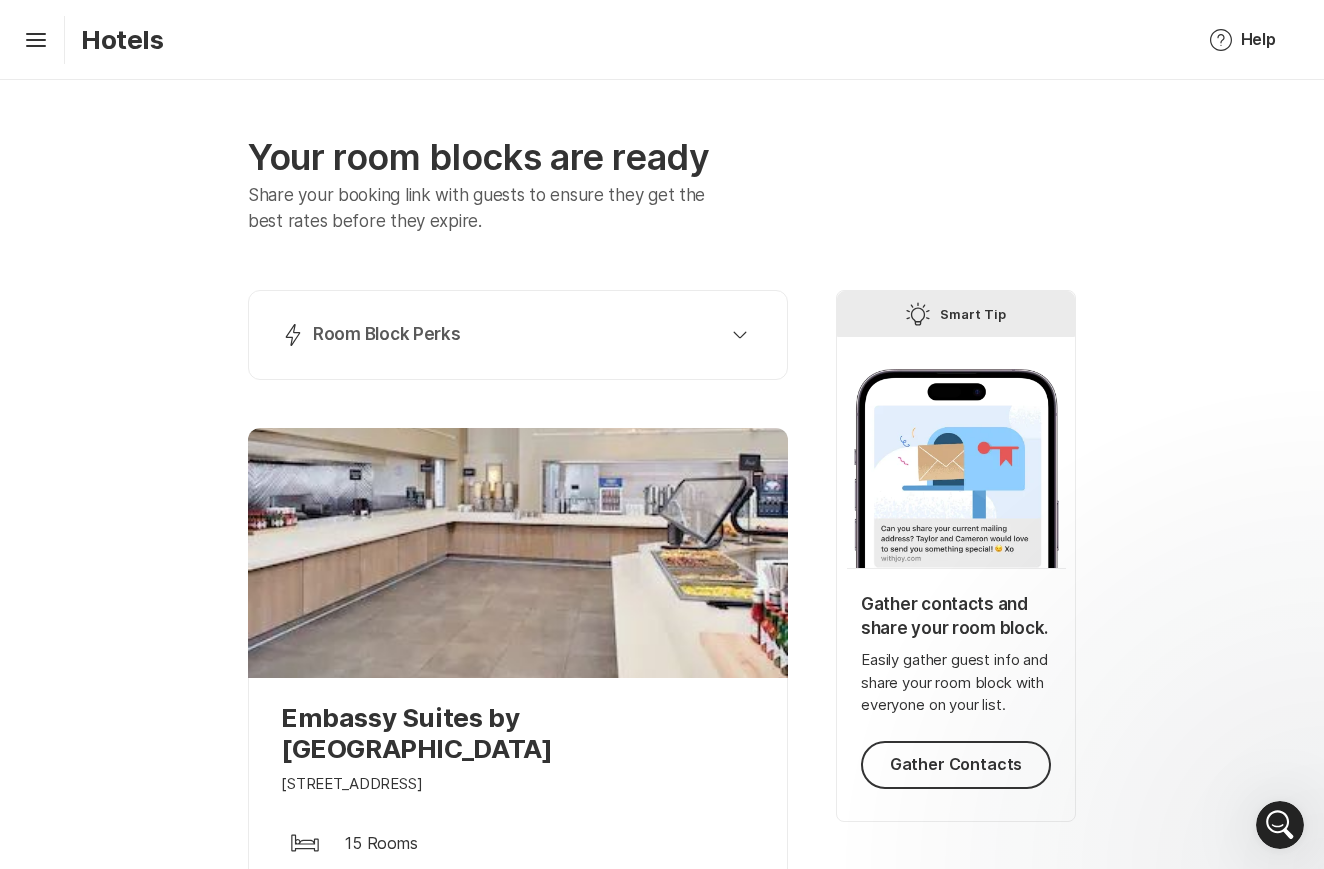 scroll, scrollTop: 0, scrollLeft: 0, axis: both 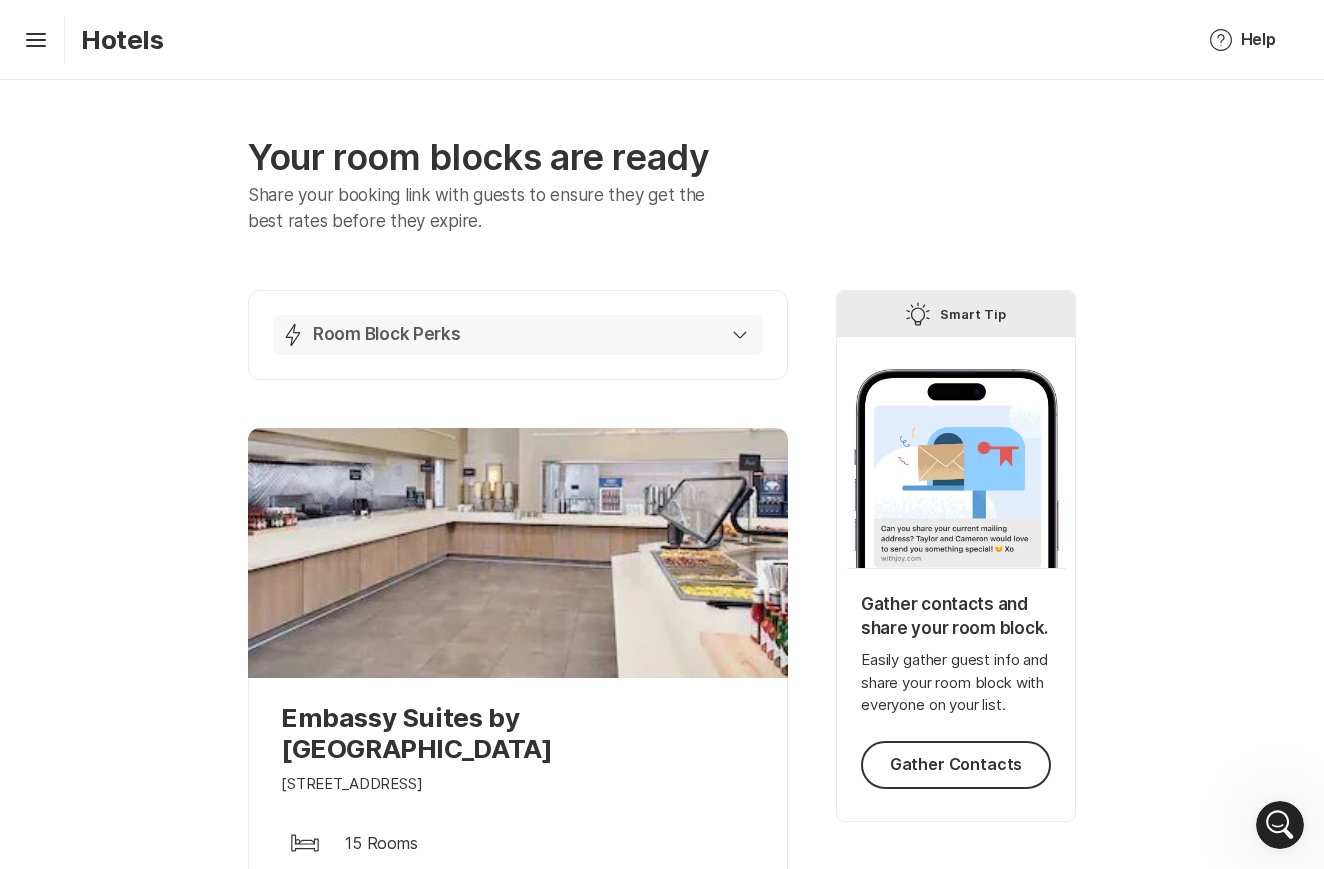 click 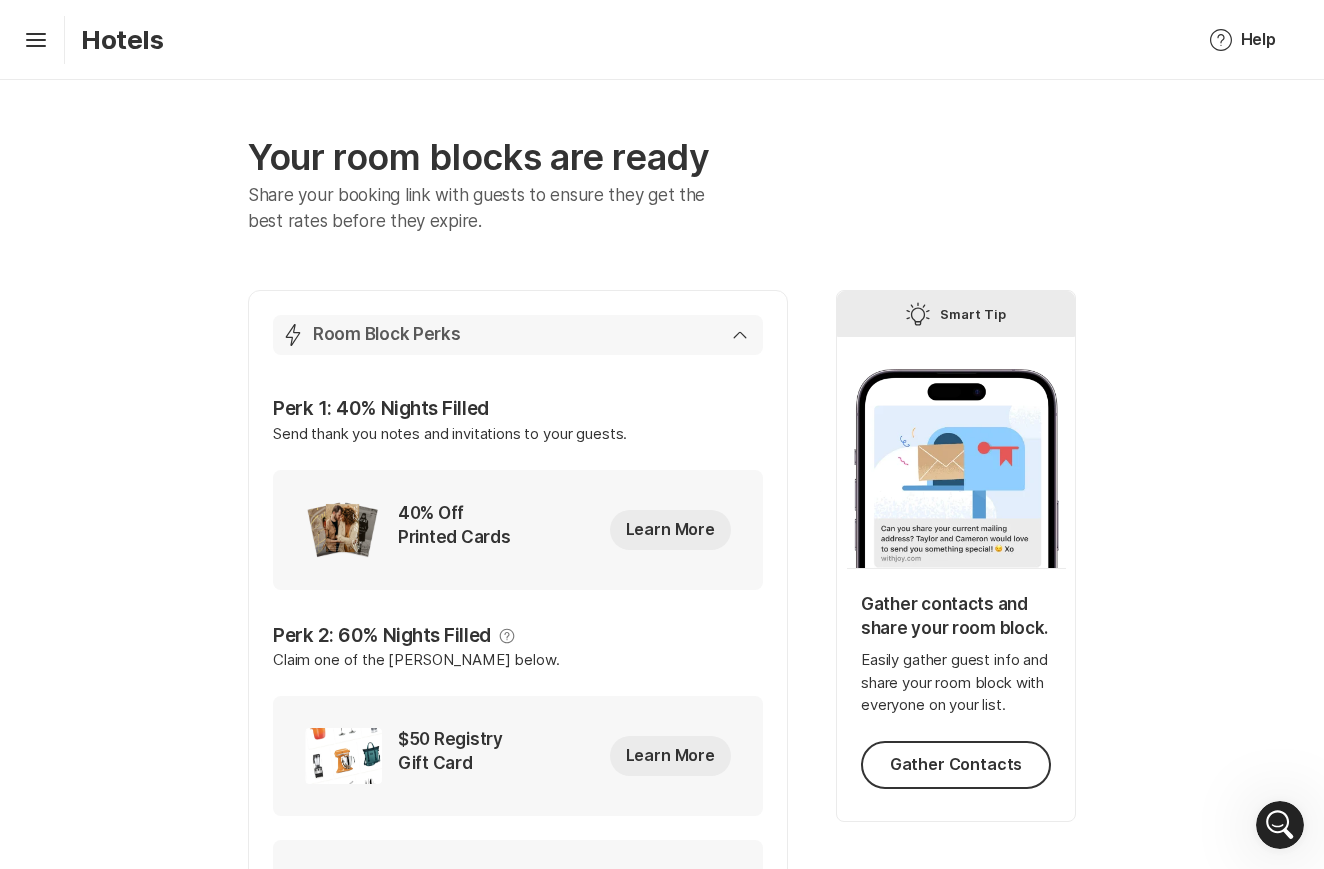 click 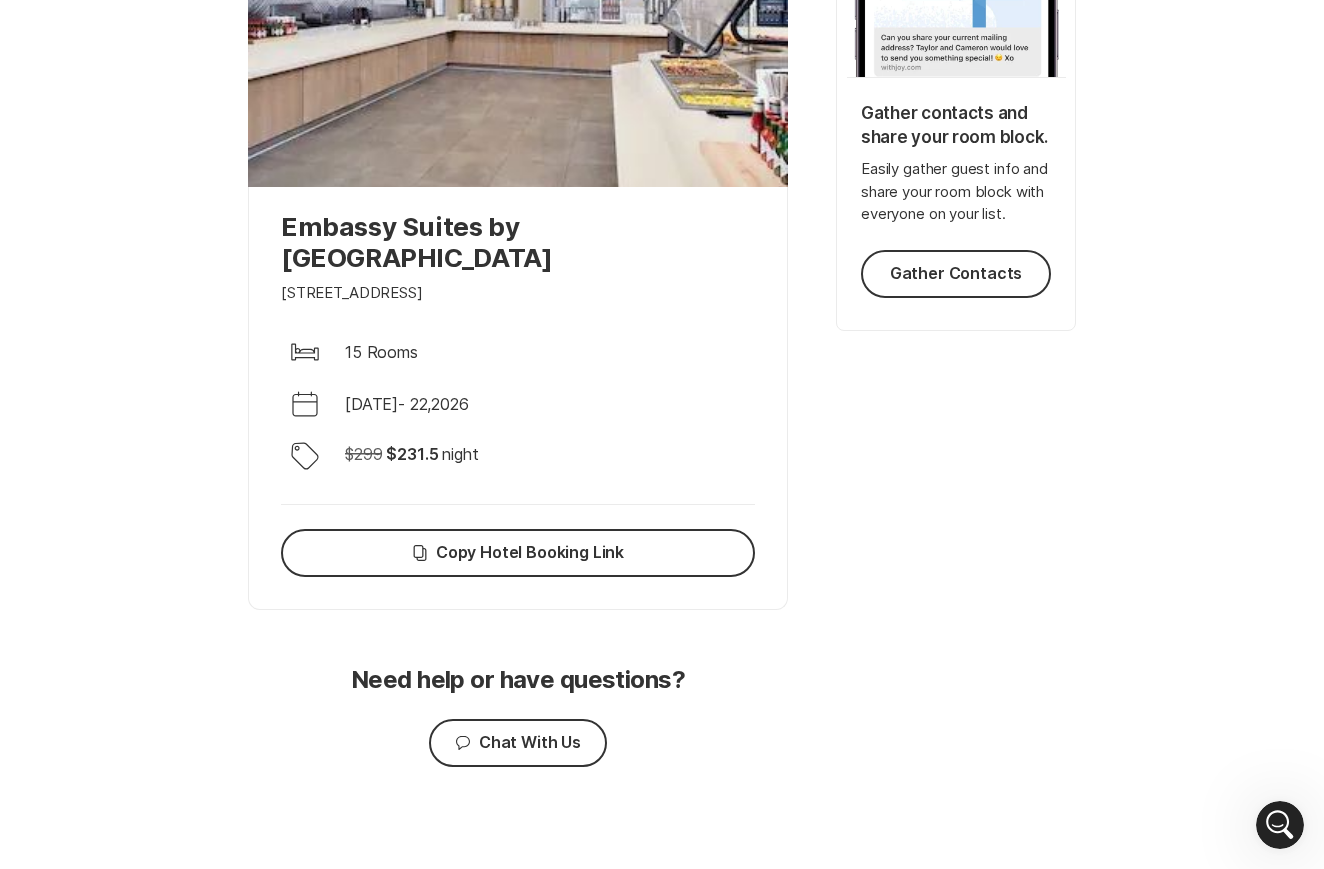scroll, scrollTop: 490, scrollLeft: 0, axis: vertical 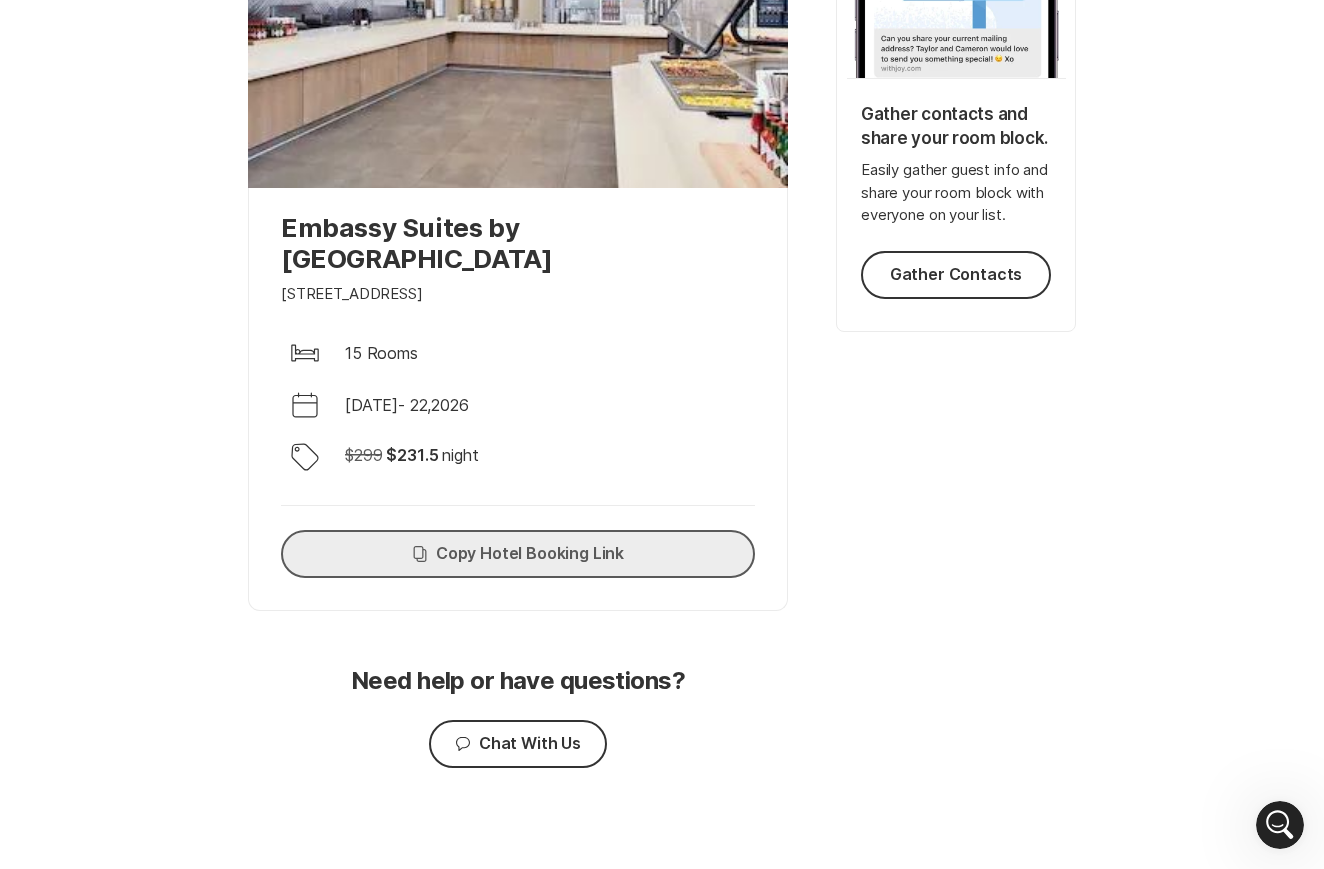 click on "Copy Copy Hotel Booking Link" at bounding box center (518, 554) 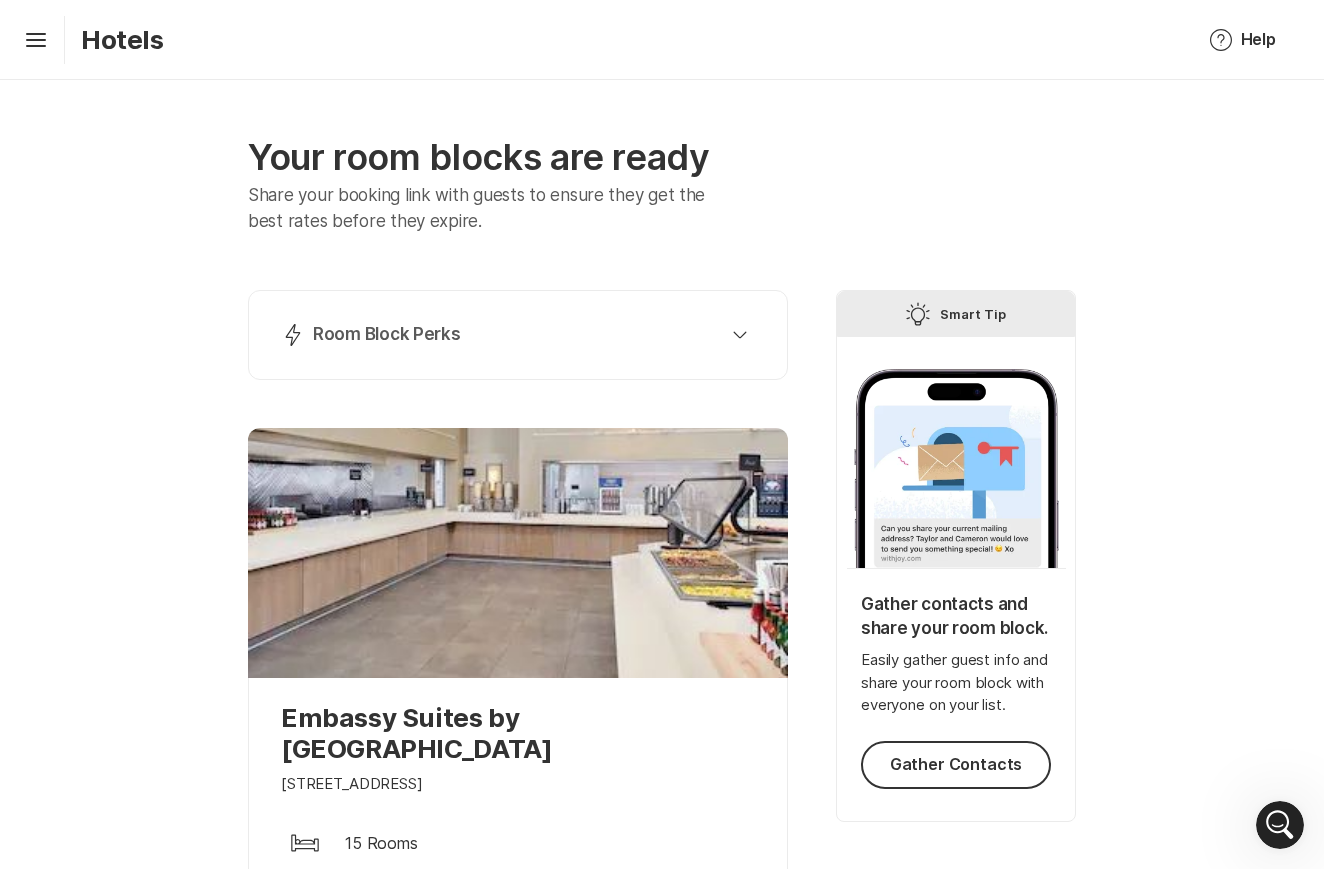 scroll, scrollTop: 0, scrollLeft: 0, axis: both 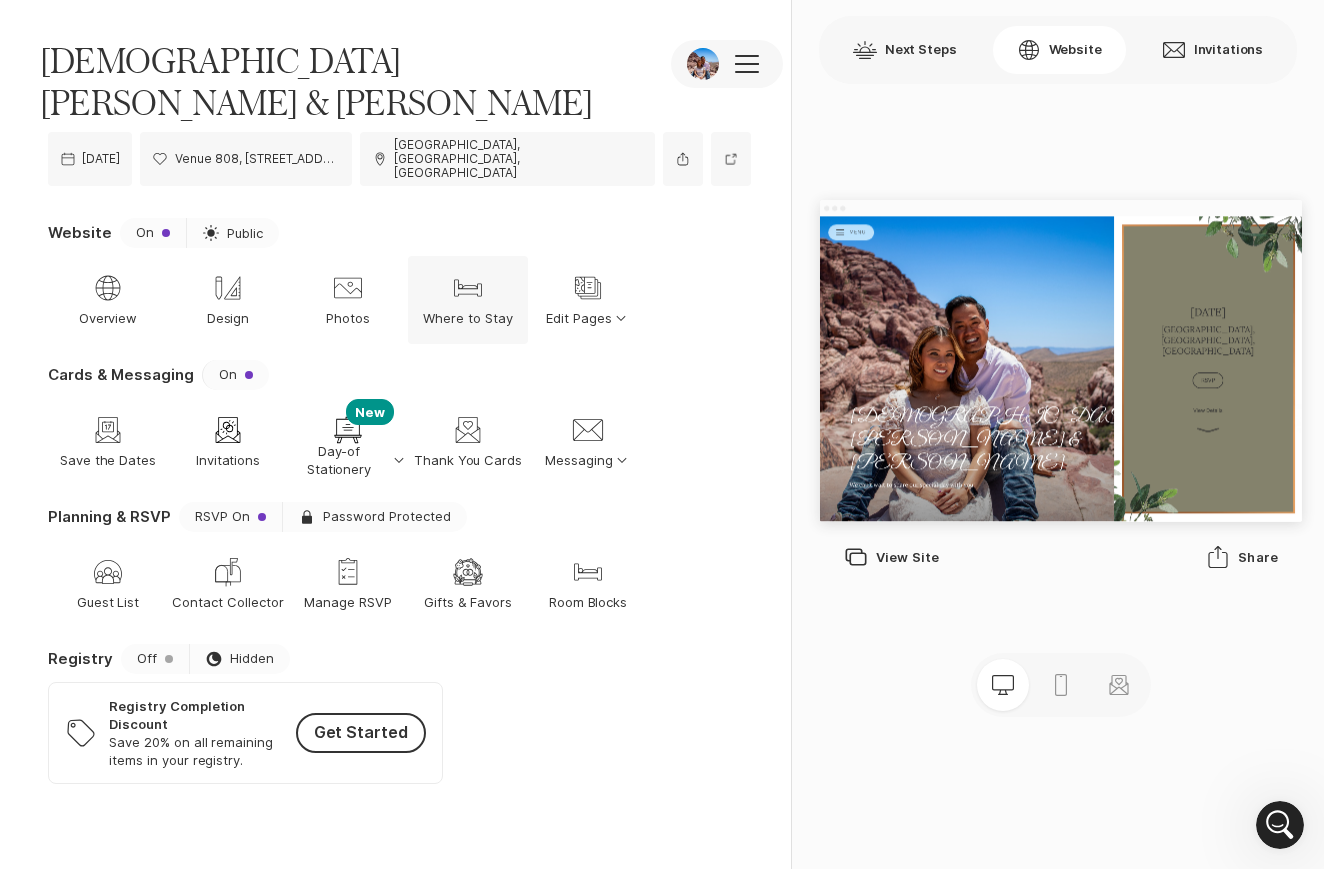 click on "Bed" 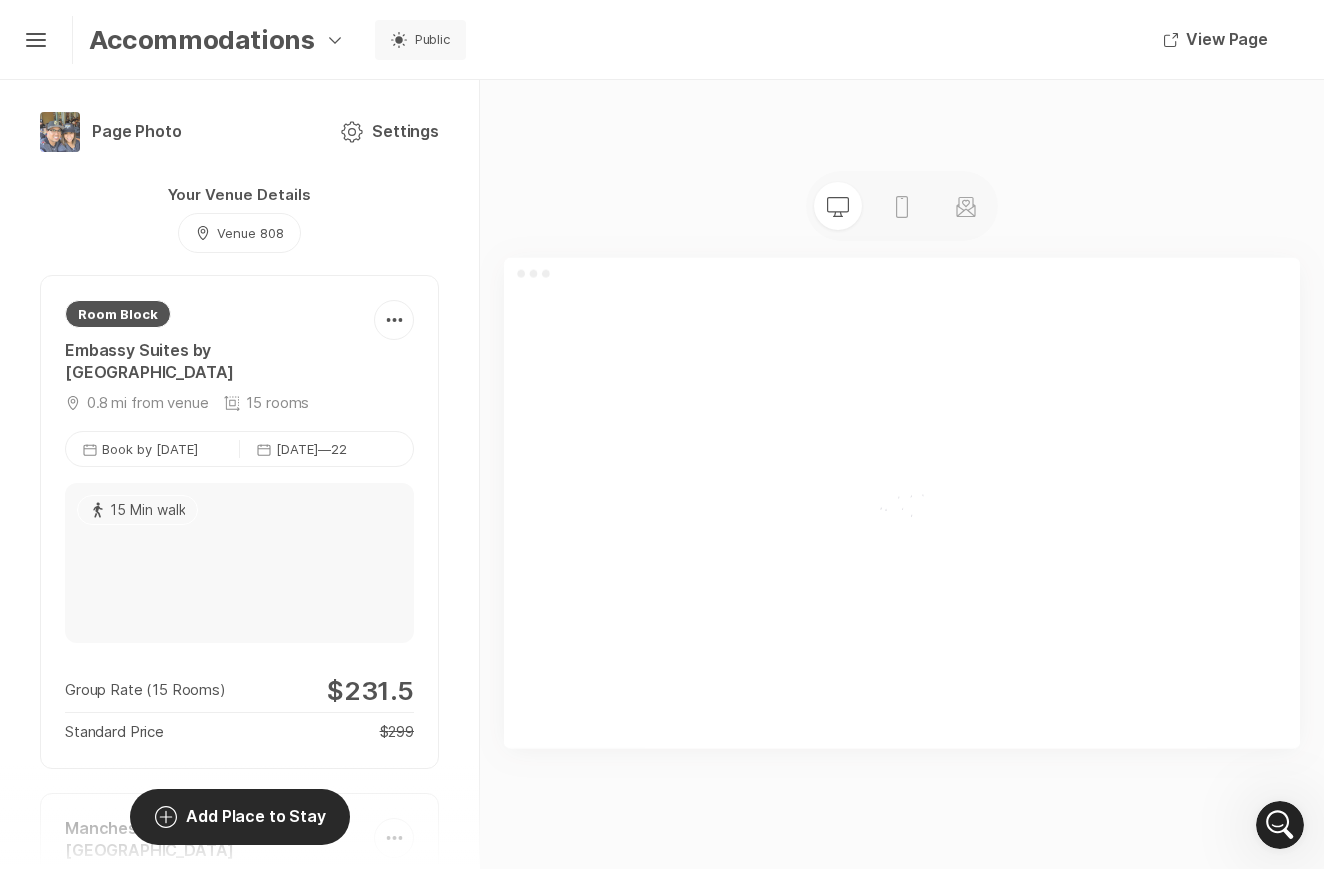 scroll, scrollTop: 0, scrollLeft: 0, axis: both 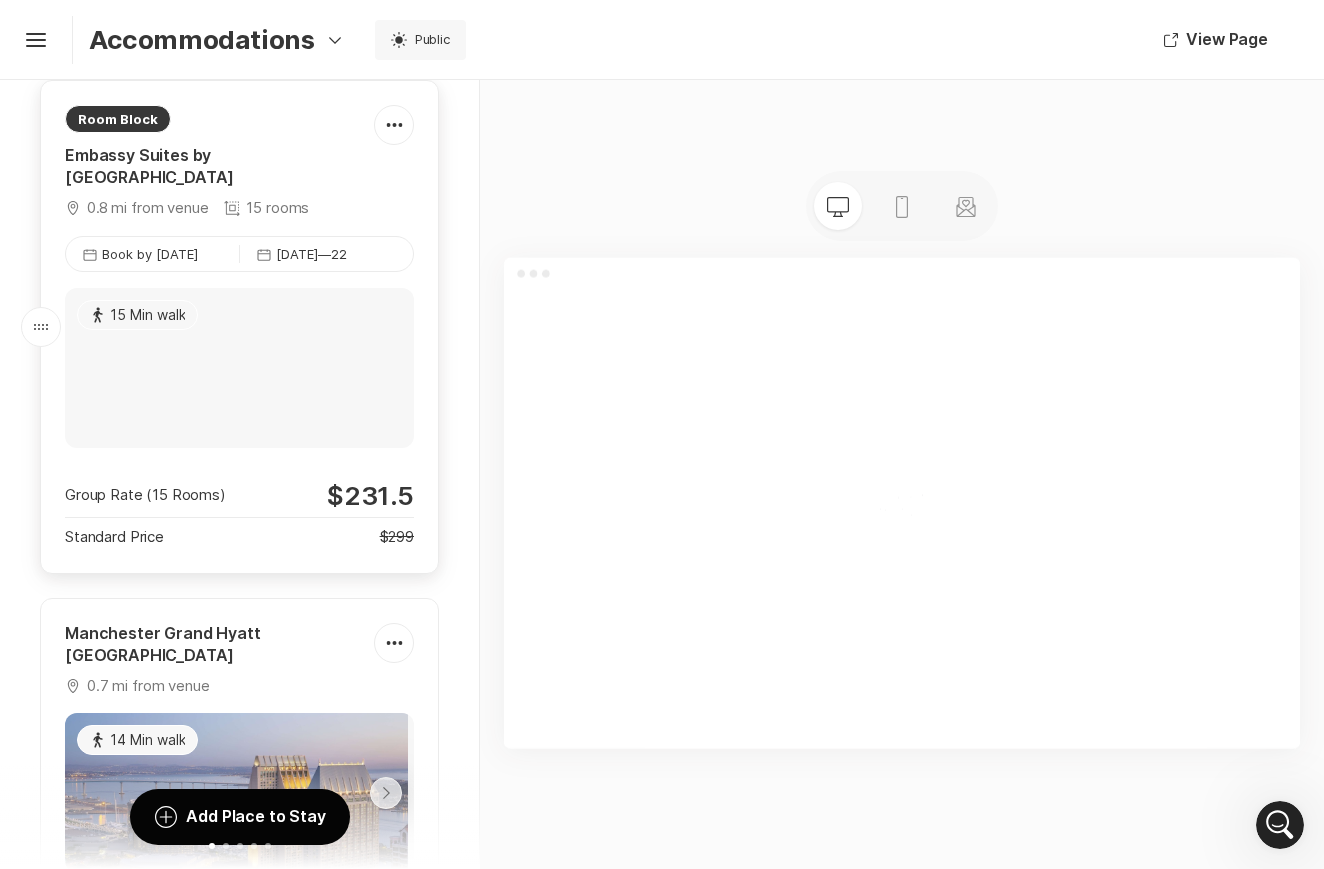 click on "$ 231.5" at bounding box center (370, 495) 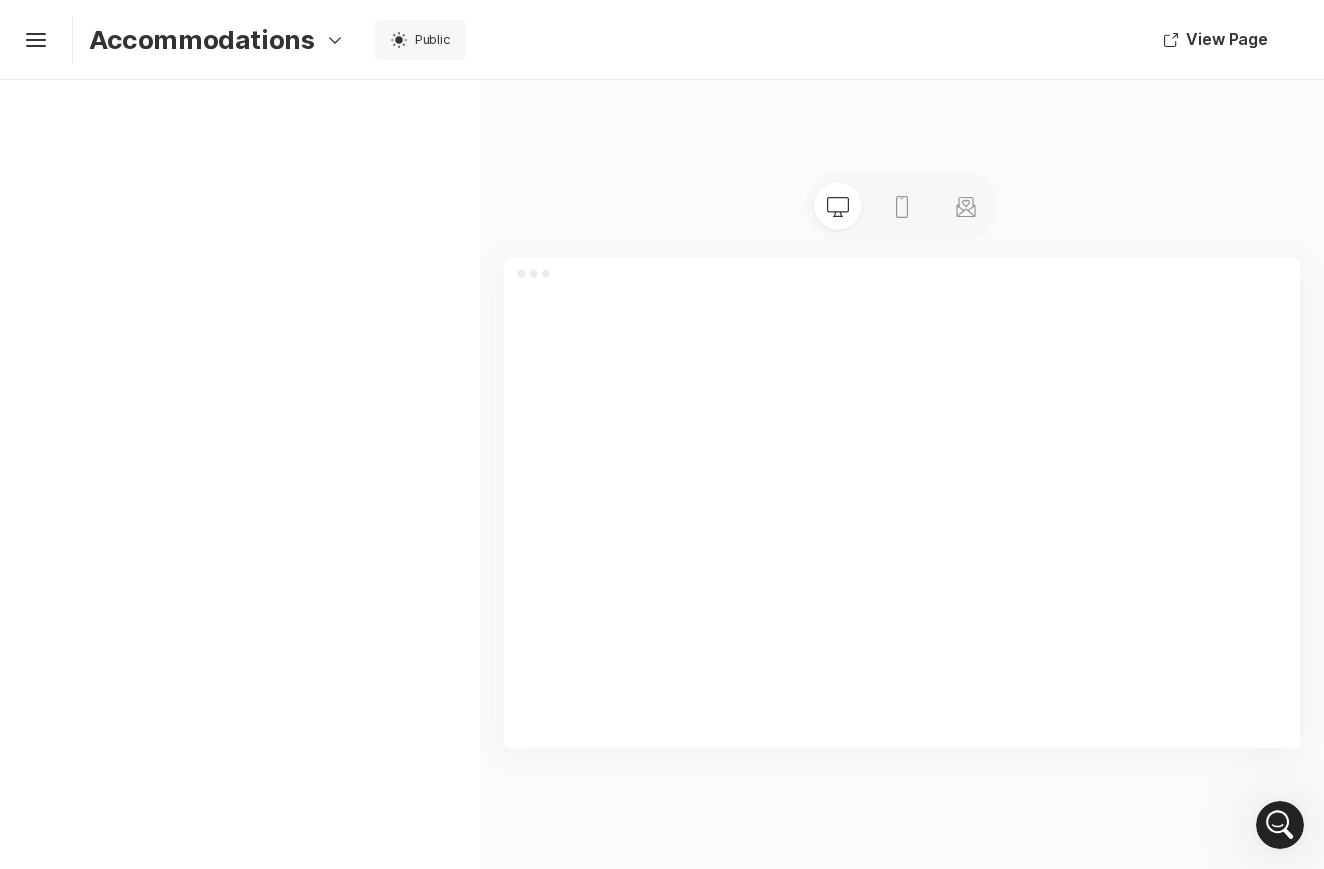 scroll, scrollTop: 3848, scrollLeft: 0, axis: vertical 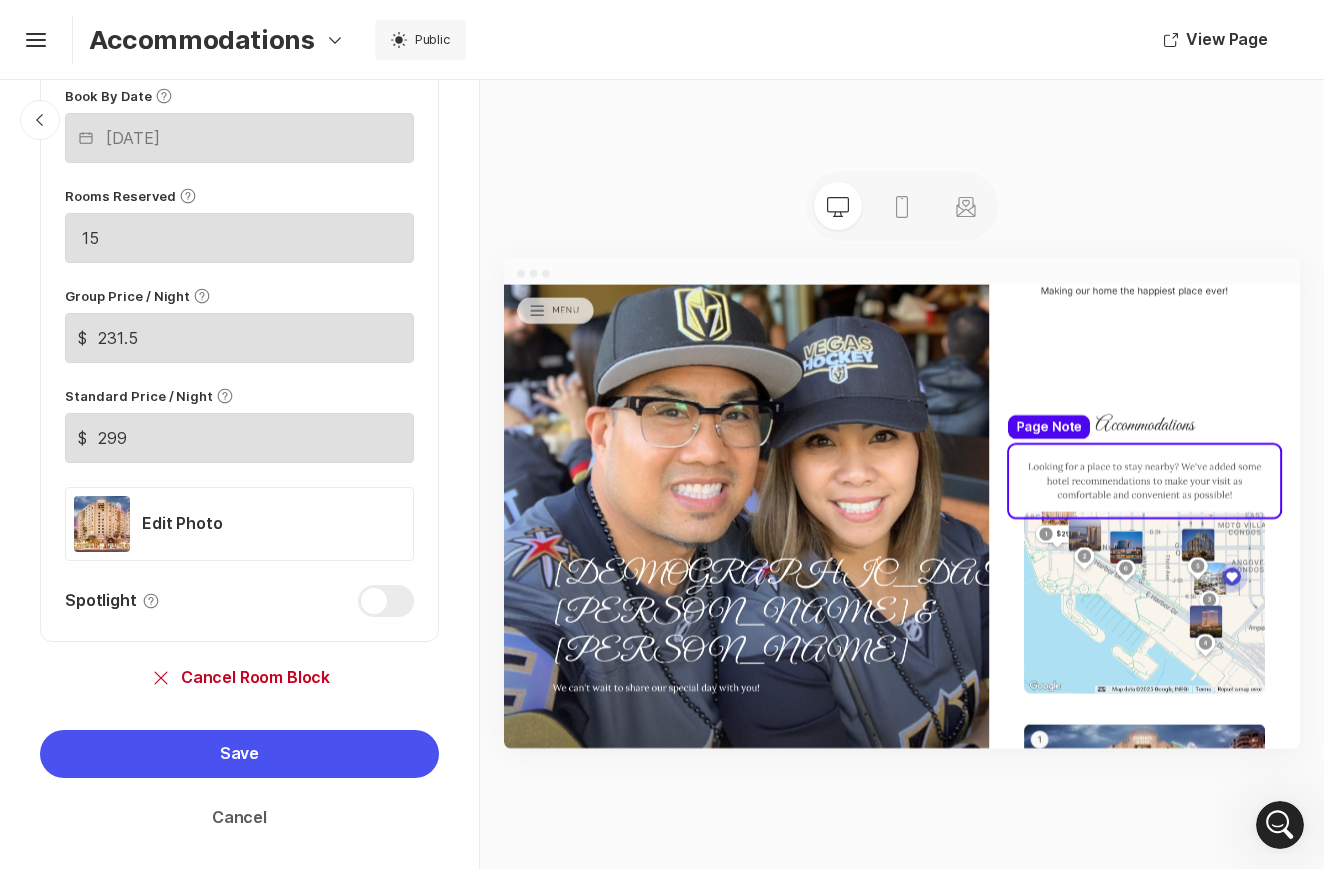 click on "Cancel" at bounding box center [239, 818] 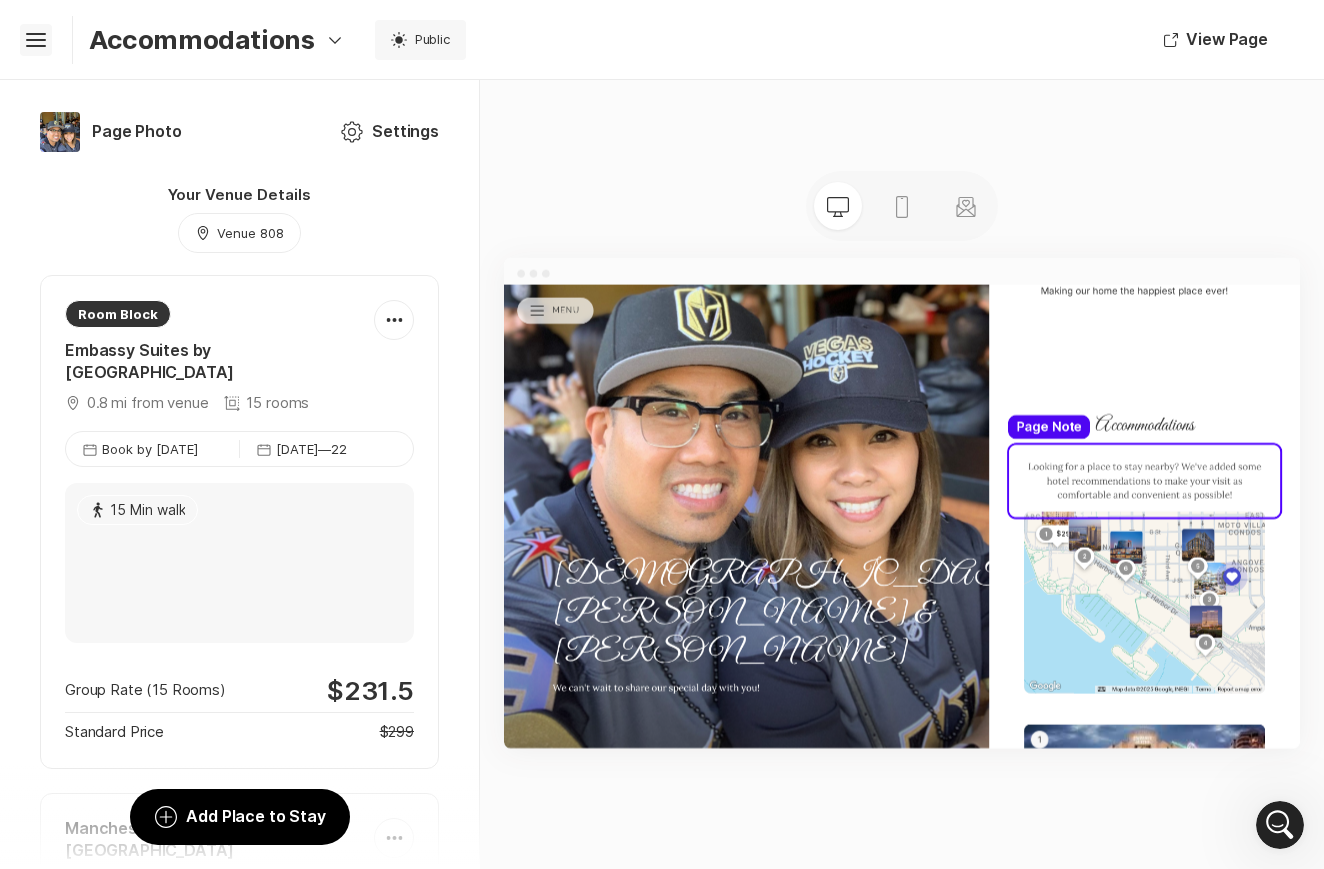 click on "Hamburger" 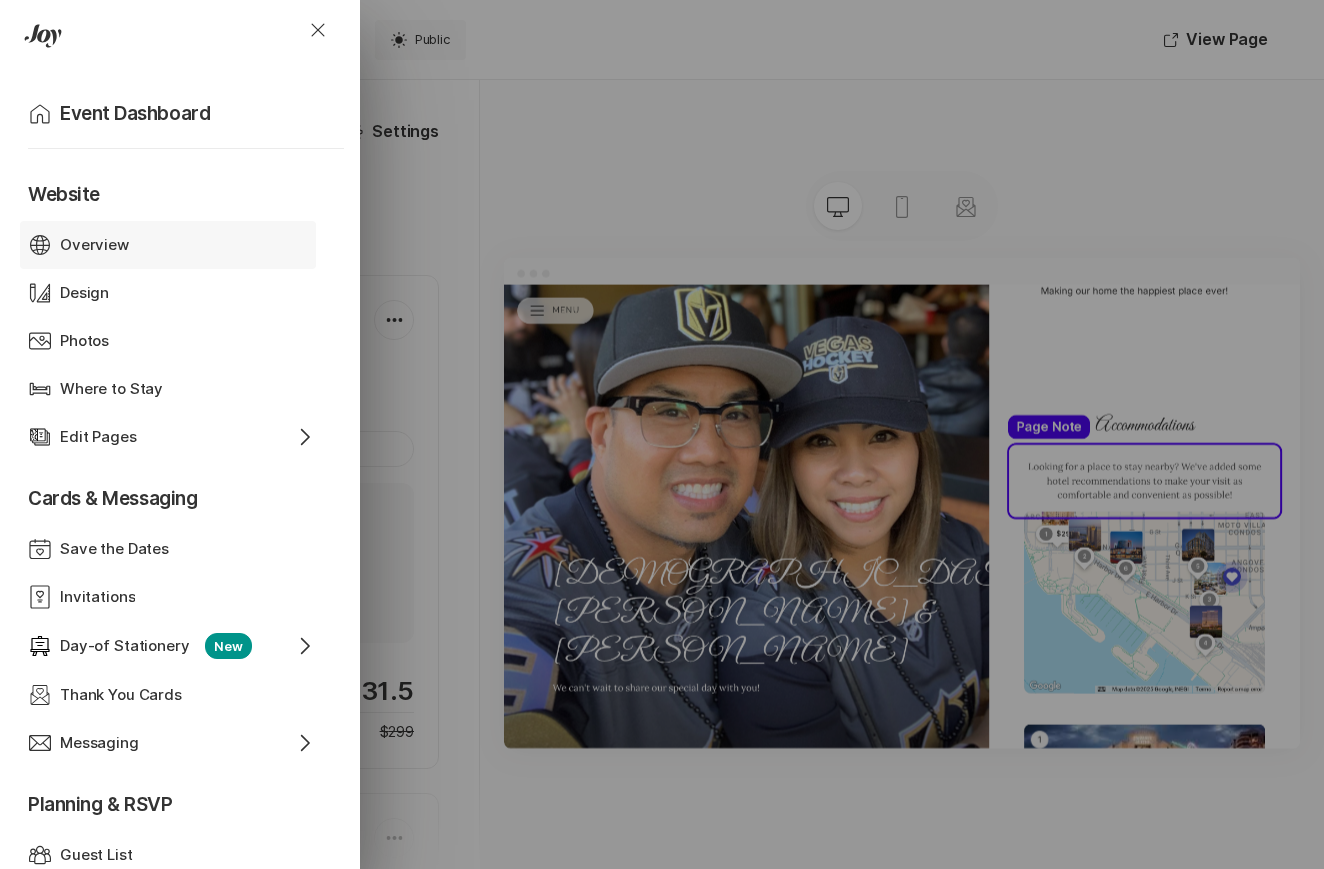 click on "Overview" at bounding box center (94, 245) 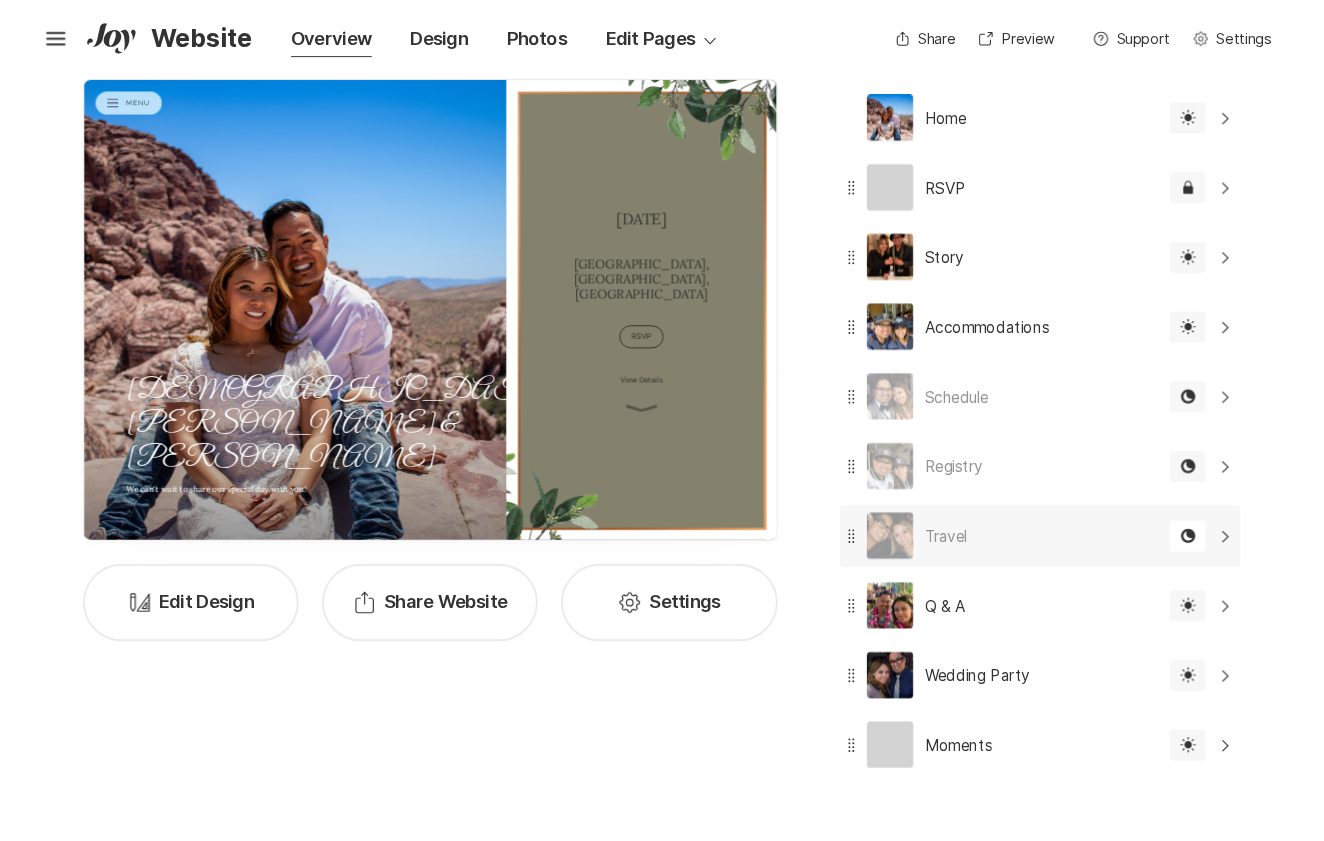 scroll, scrollTop: 353, scrollLeft: 0, axis: vertical 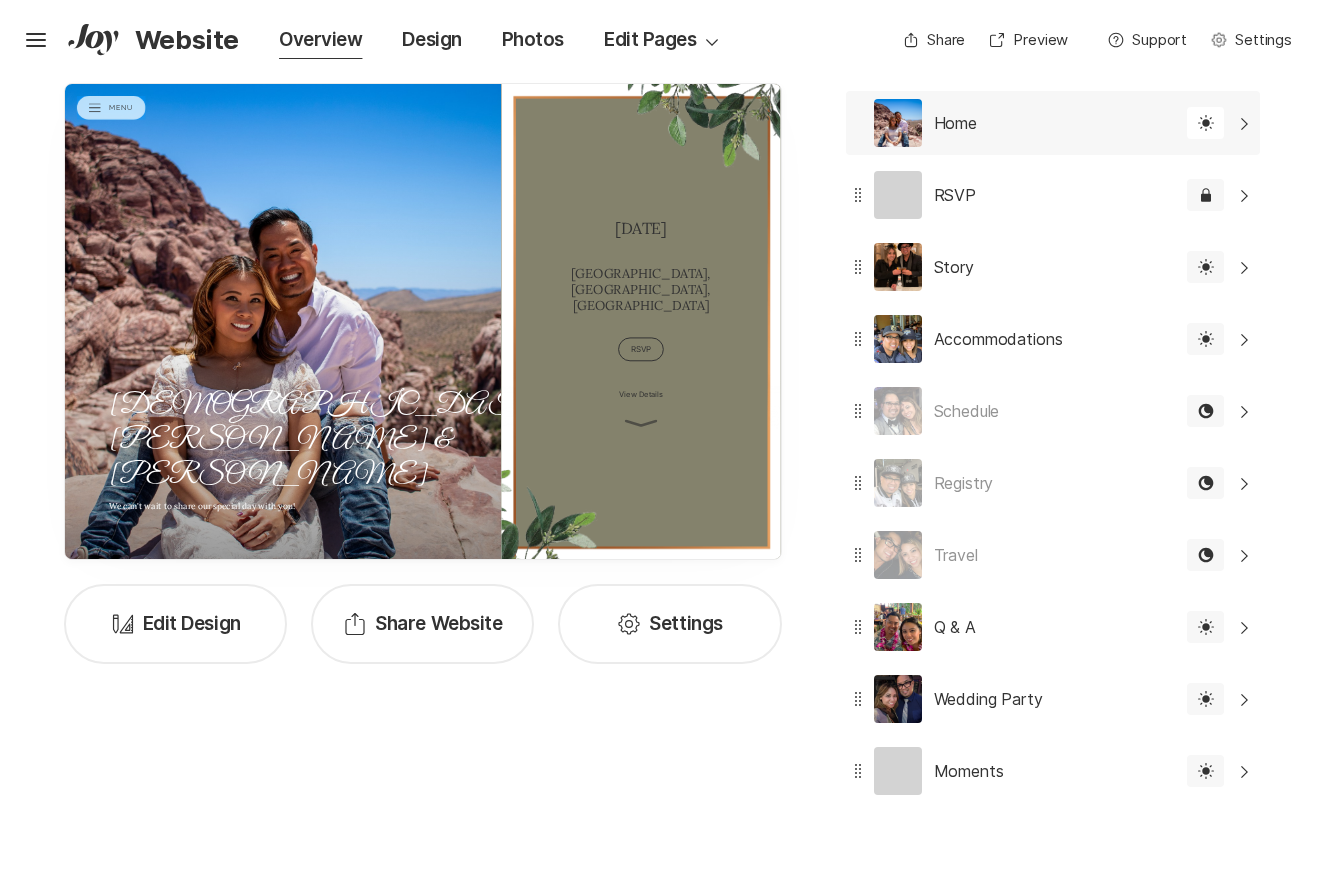 click on "Home" at bounding box center (955, 123) 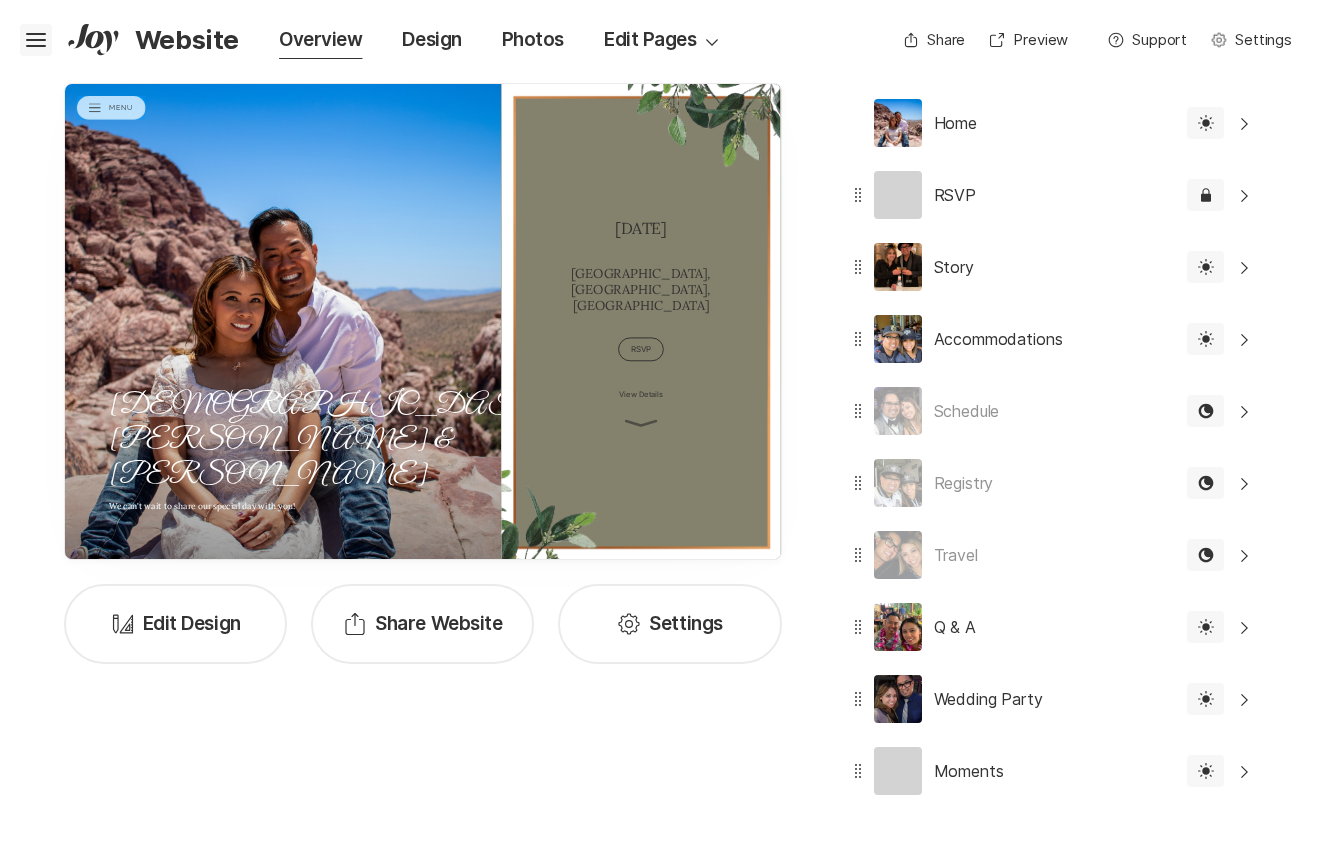 click on "Hamburger" 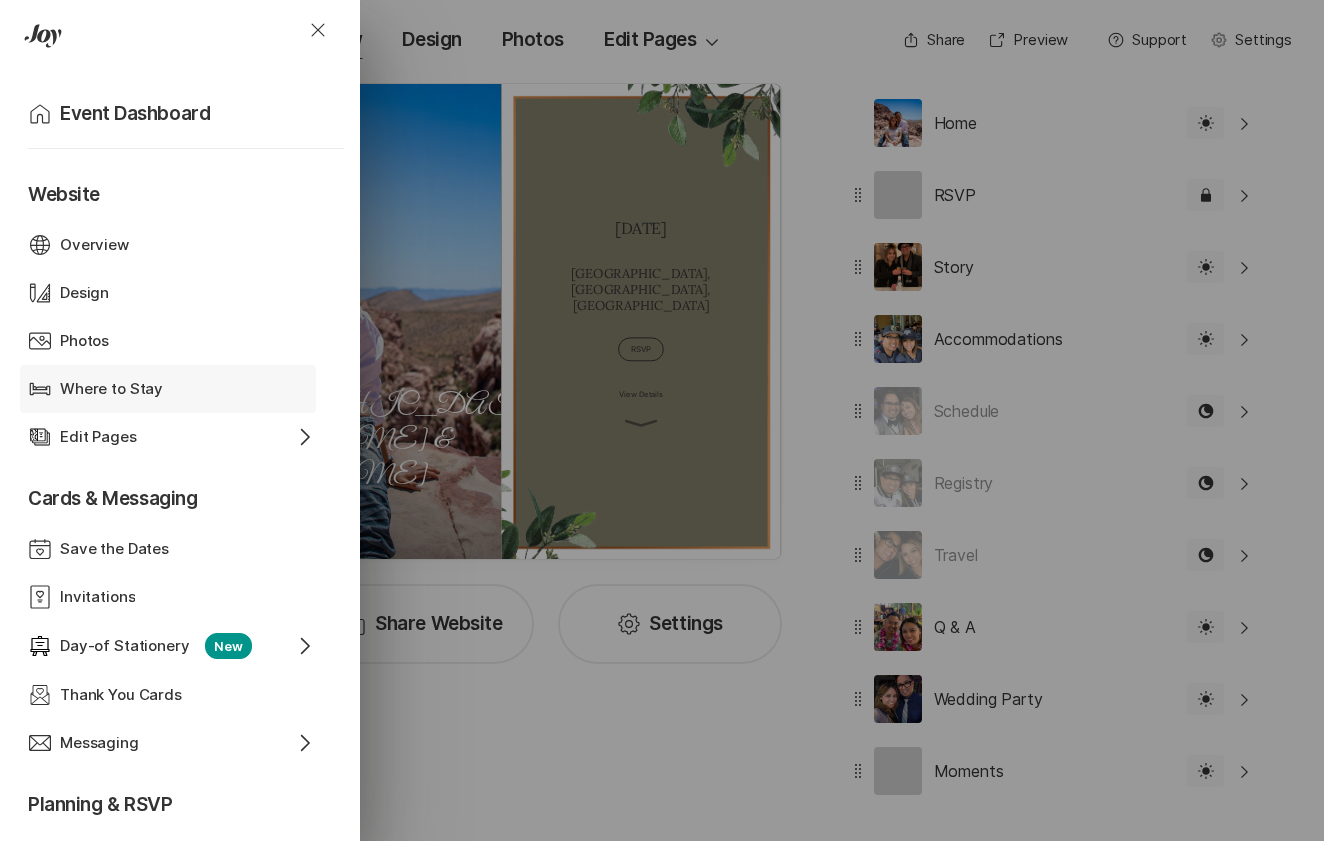 scroll, scrollTop: 0, scrollLeft: 0, axis: both 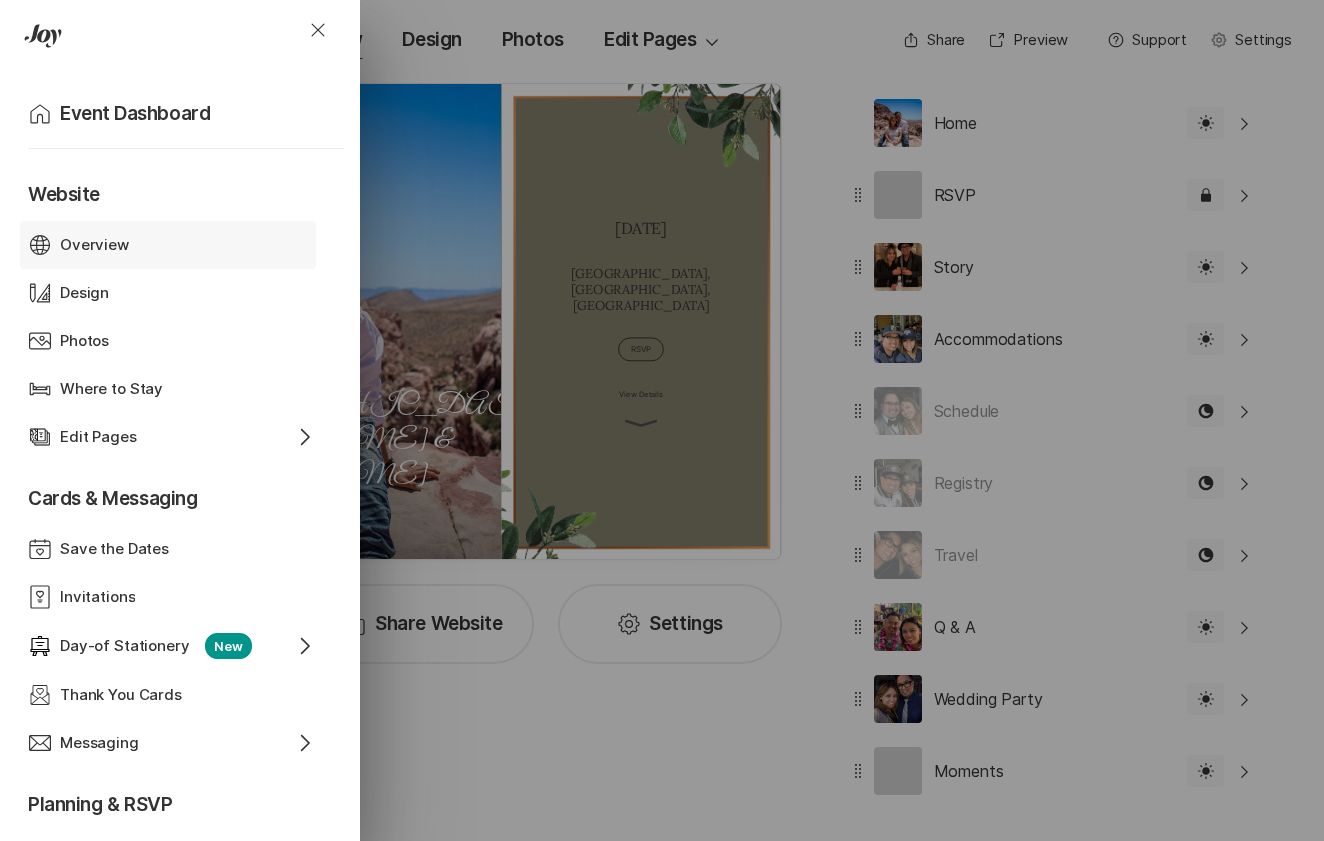 click on "Overview" at bounding box center [94, 245] 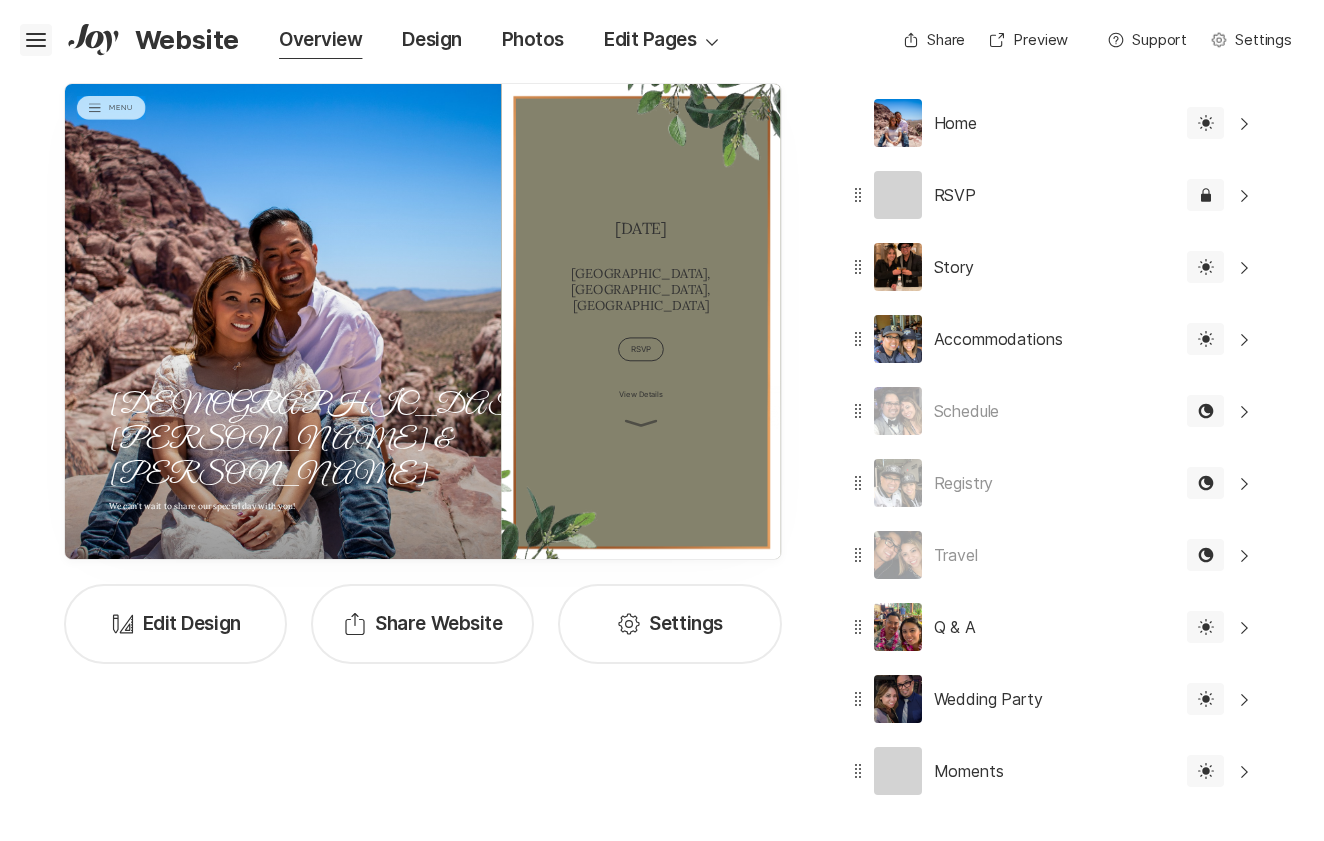 click on "Hamburger" 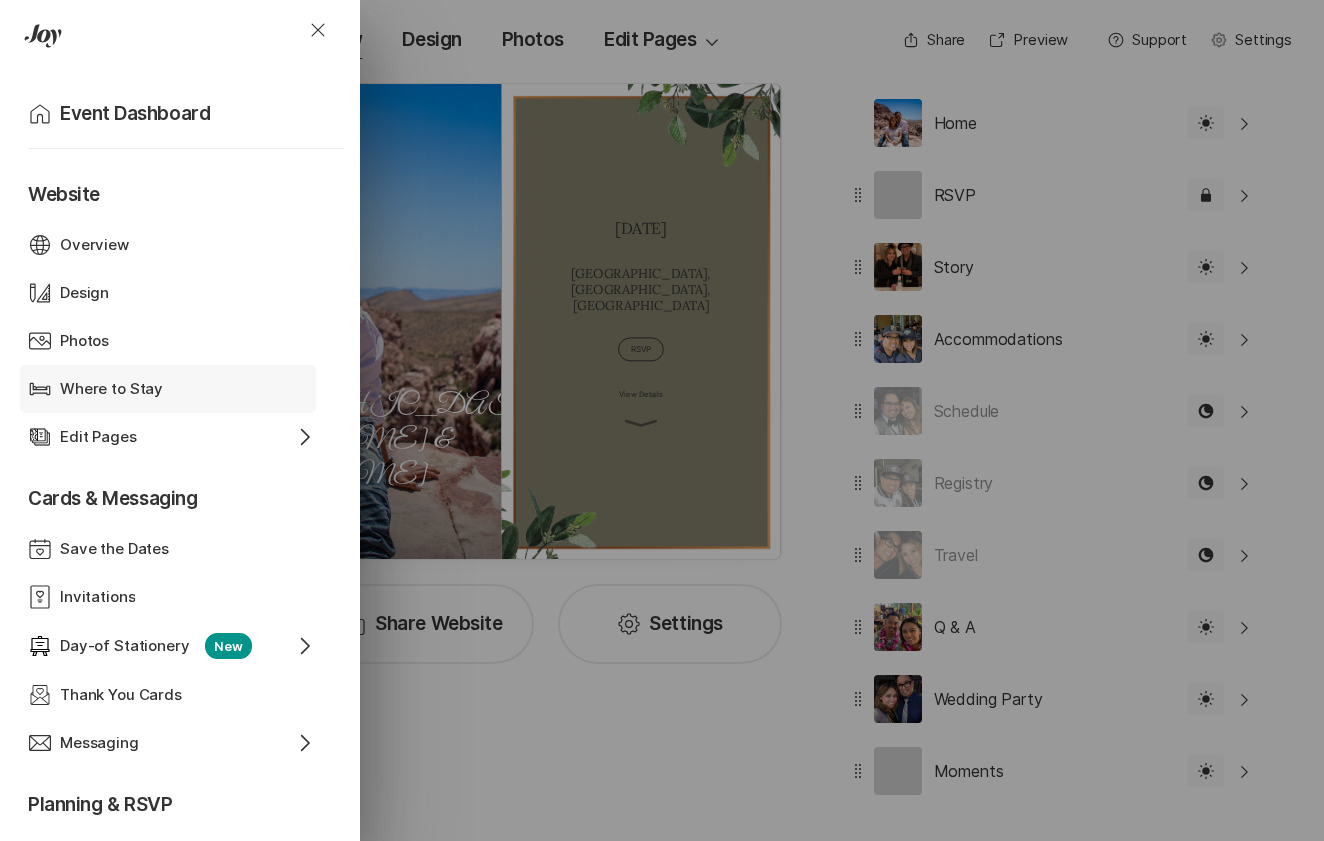 click on "Where to Stay" at bounding box center (111, 389) 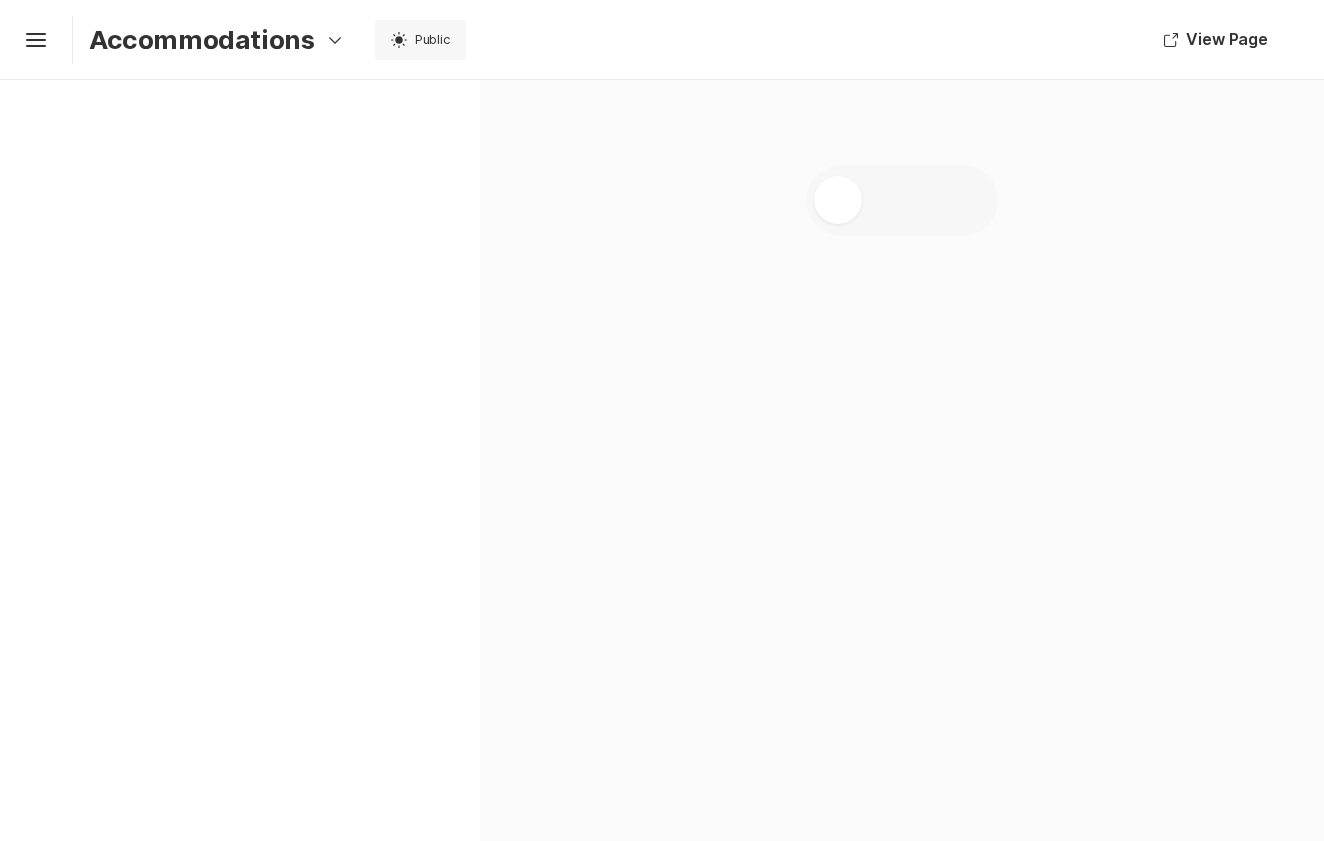 scroll, scrollTop: 0, scrollLeft: 0, axis: both 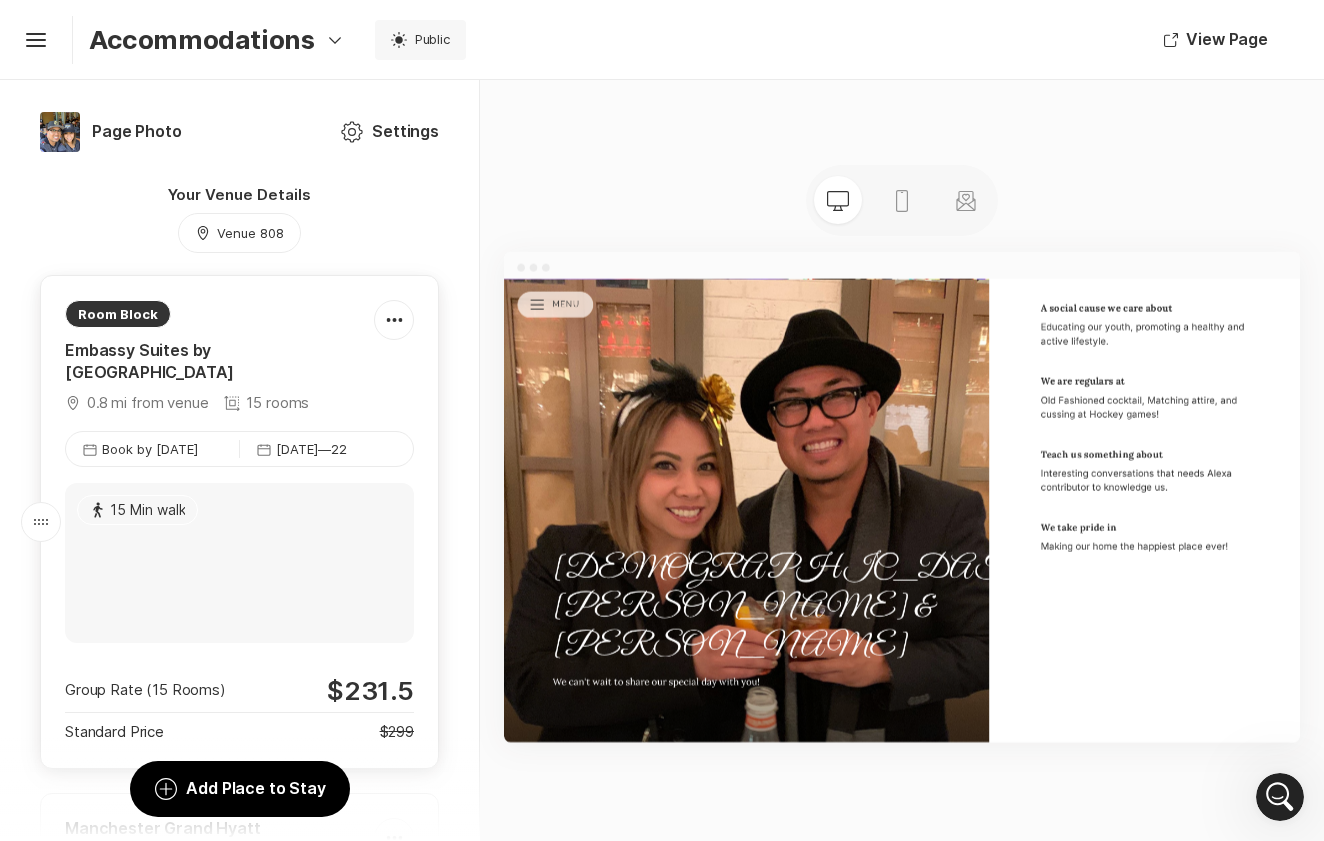 click on "[DATE]  —  [DATE]" at bounding box center (311, 449) 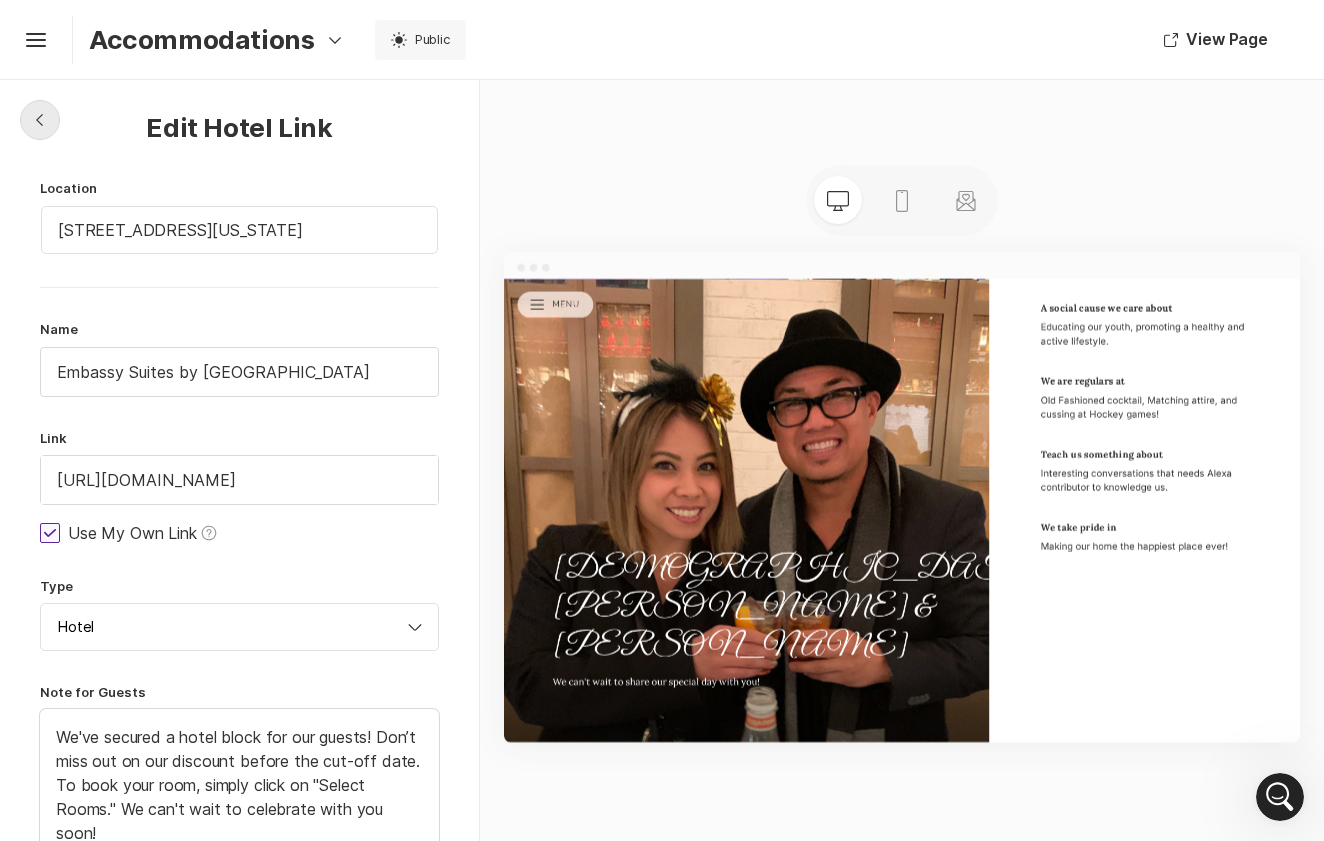 click on "Chevron Left Square" 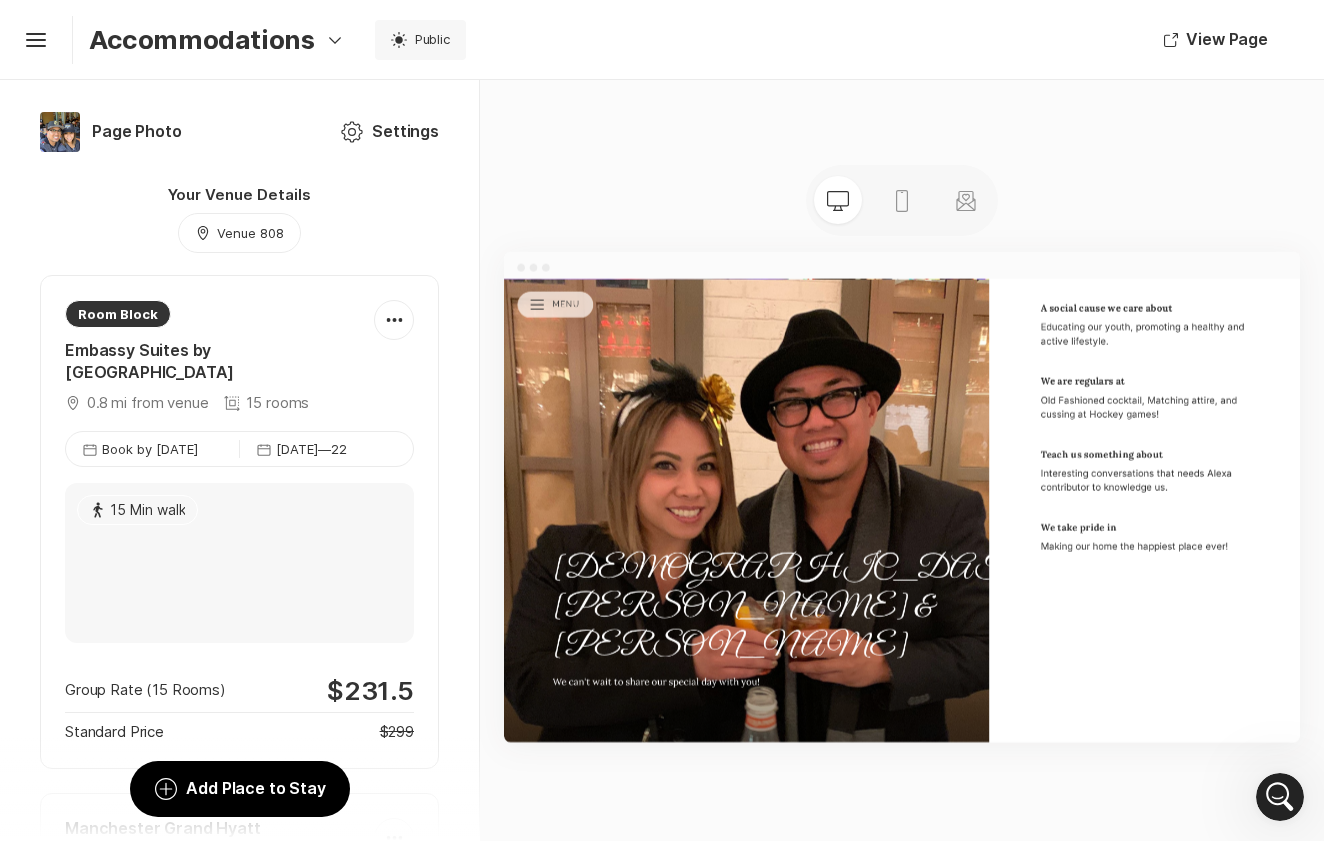 scroll, scrollTop: 0, scrollLeft: 0, axis: both 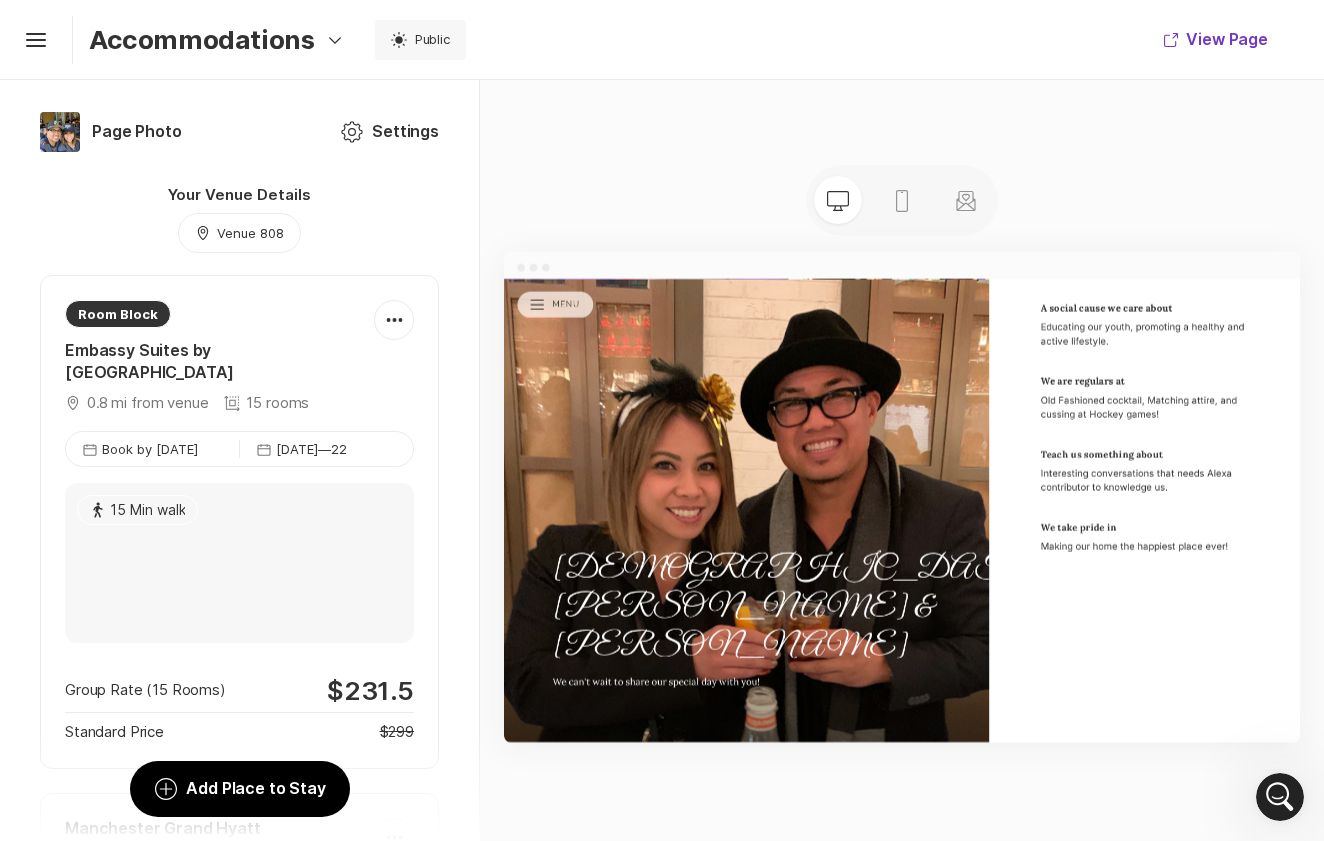 click on "View Page" at bounding box center (1216, 40) 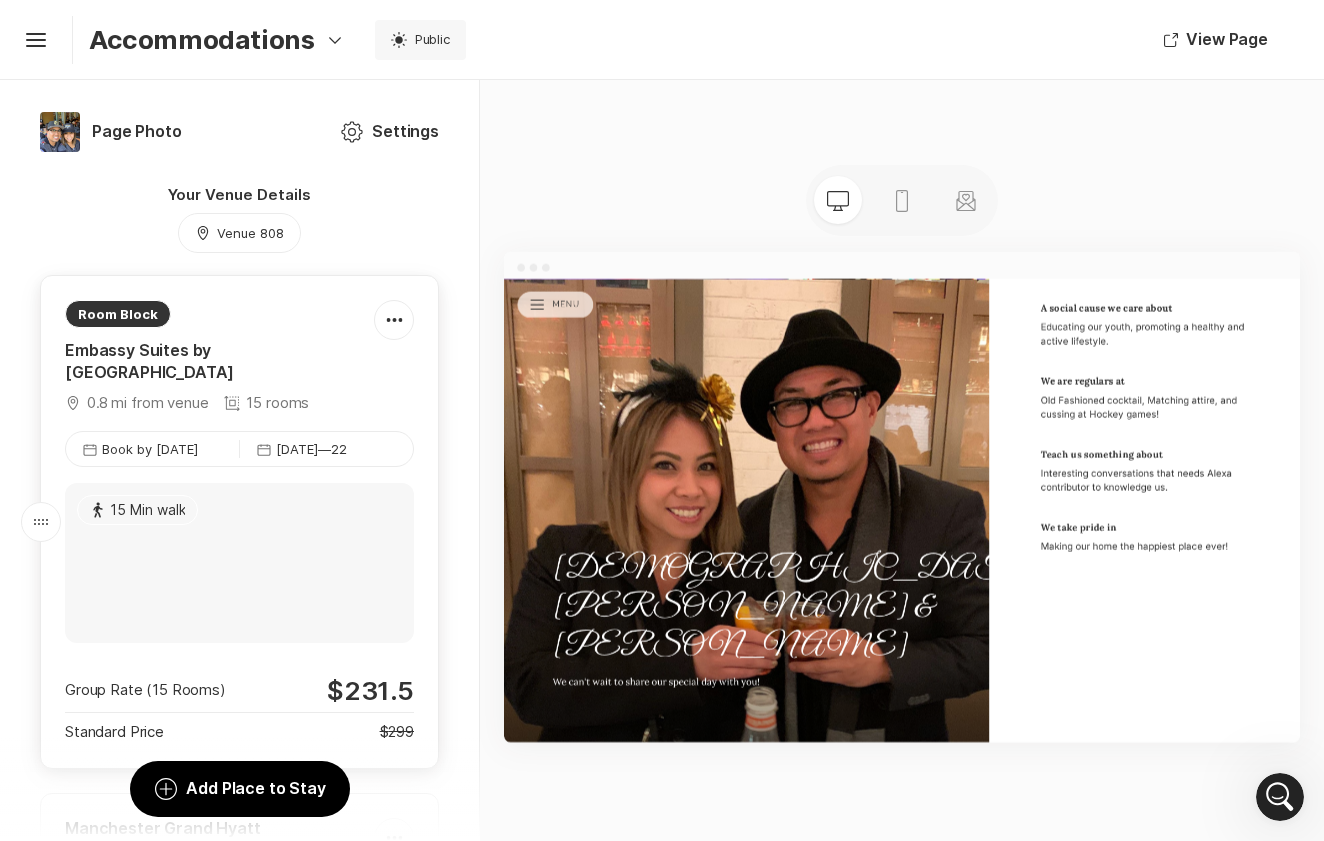 scroll, scrollTop: 0, scrollLeft: 0, axis: both 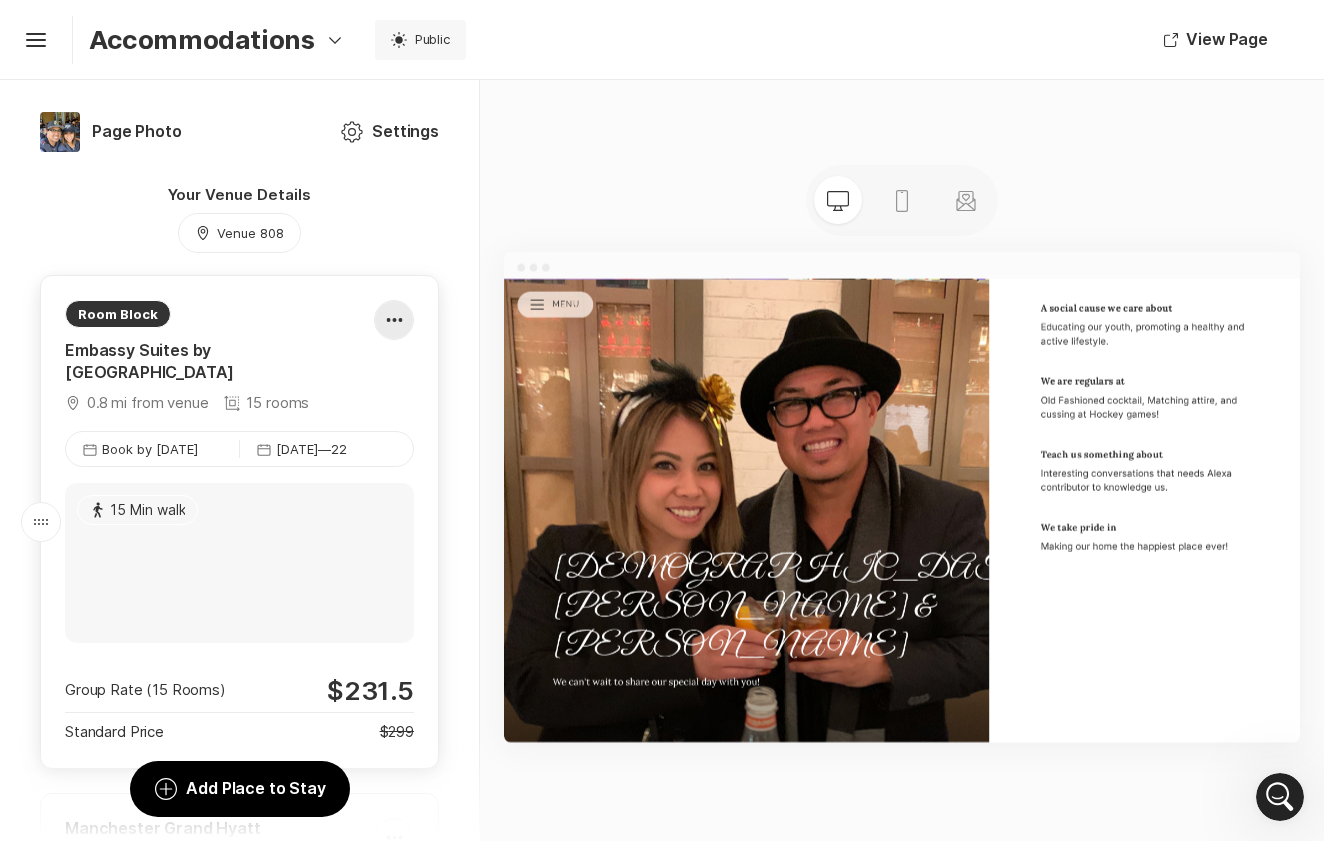 click at bounding box center (394, 320) 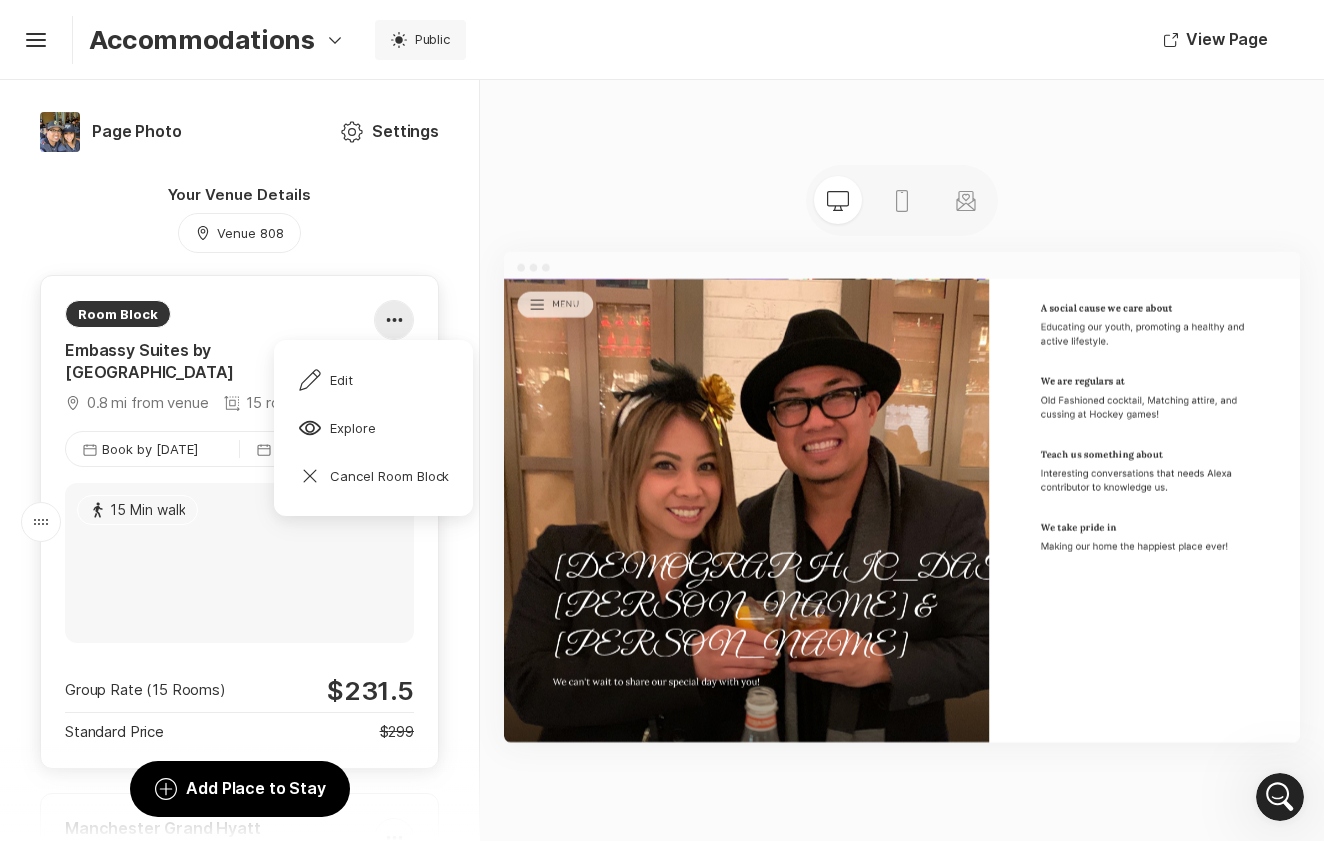 click 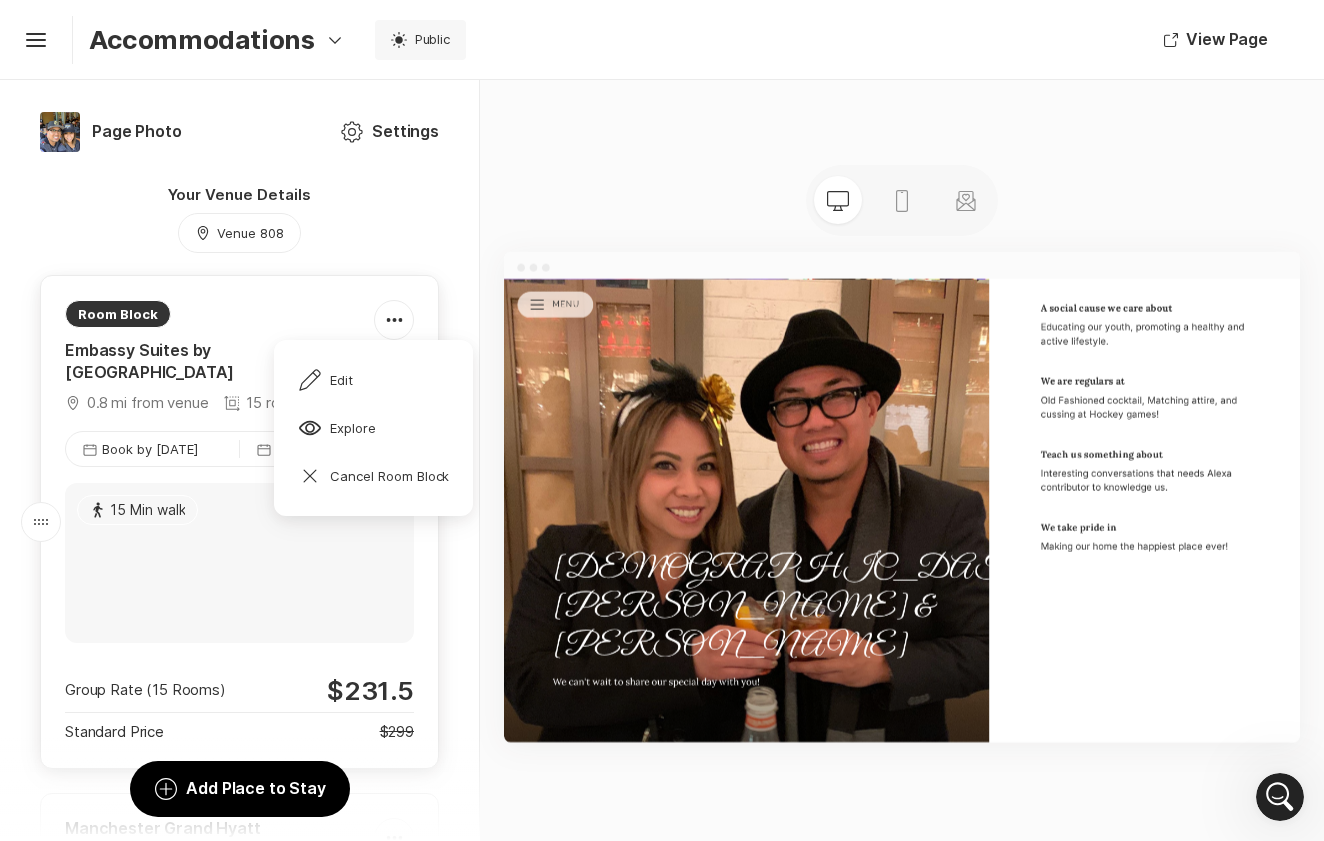 click on "Room Block Embassy Suites by [GEOGRAPHIC_DATA] Downtown Map Marker 0.8 mi from venue 15 rooms Pencil Edit Eye Explore Close Cancel Room Block Calendar Book by   [DATE] Calendar [DATE]  —  [DATE] 15 Min walk Group Rate (15 Rooms) $ 231.5 Standard Price $ 299" at bounding box center (239, 522) 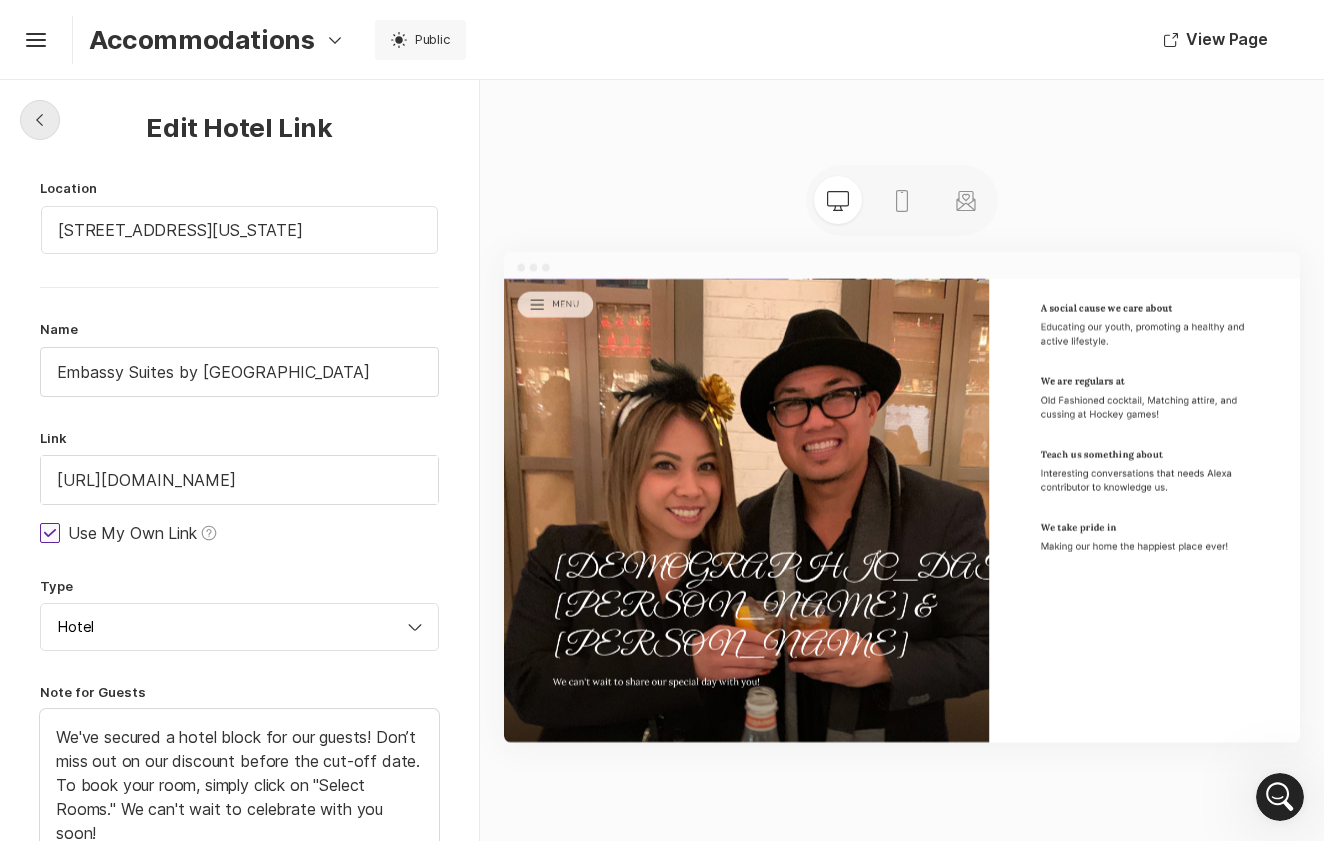 click on "Chevron Left Square" at bounding box center (40, 120) 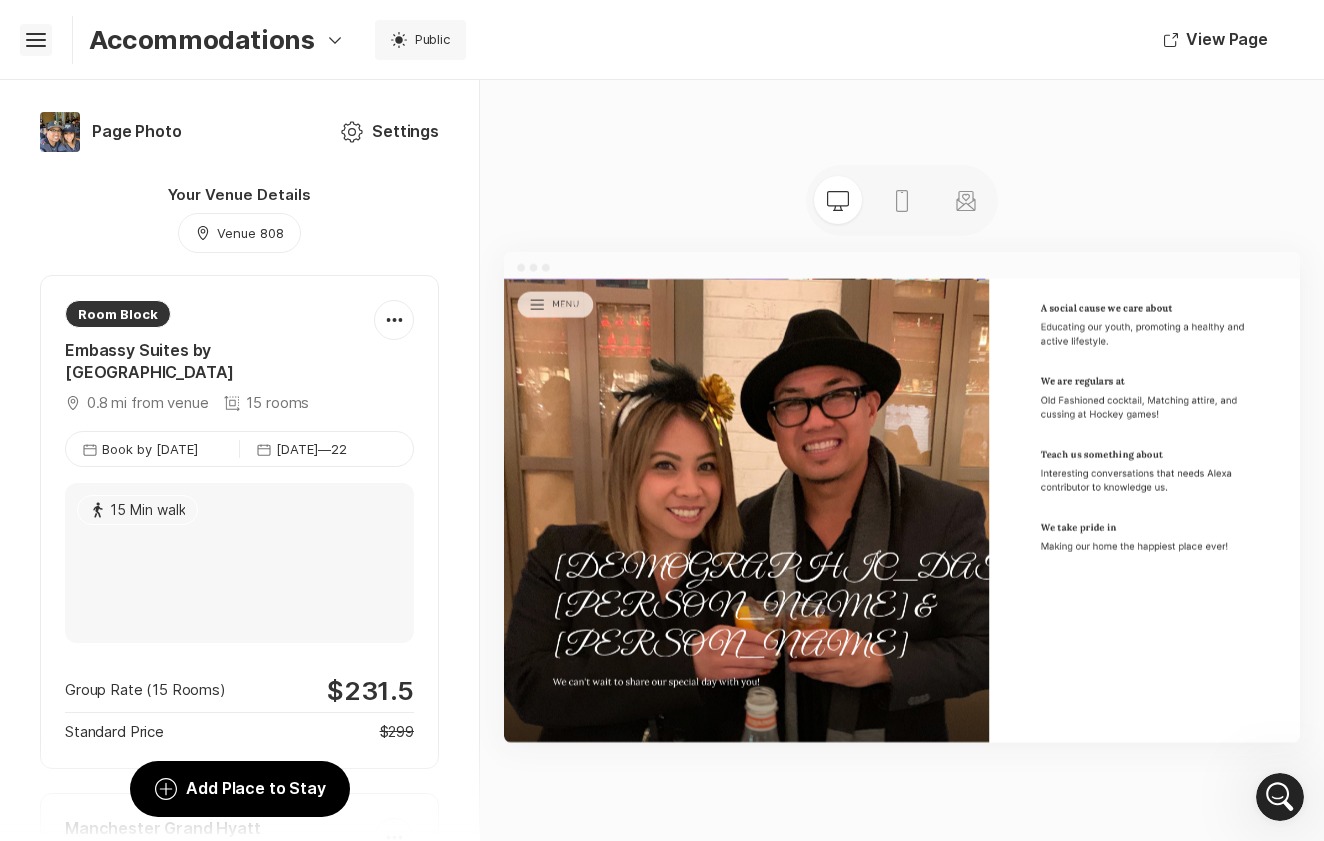 click on "Hamburger" 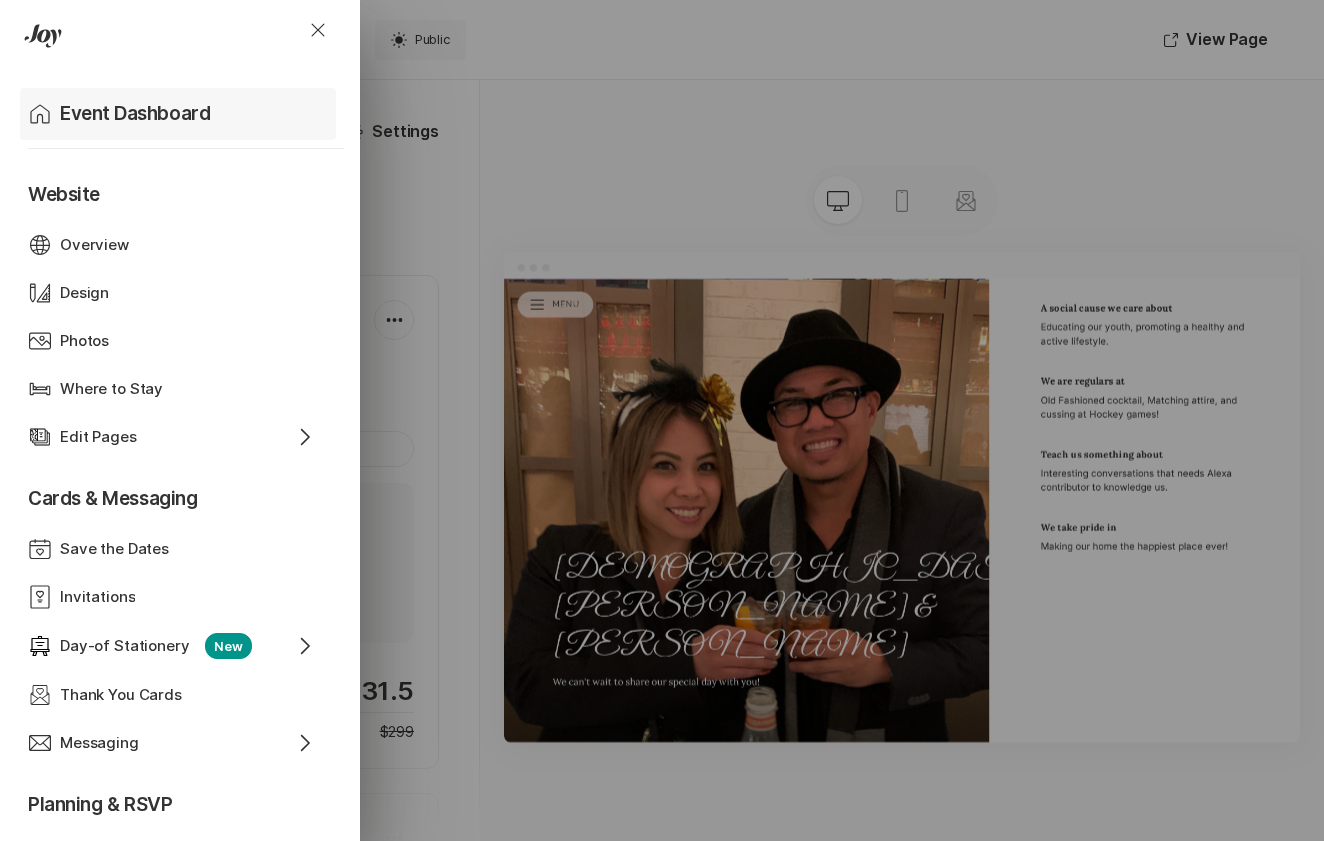 click on "Event Dashboard" at bounding box center [135, 114] 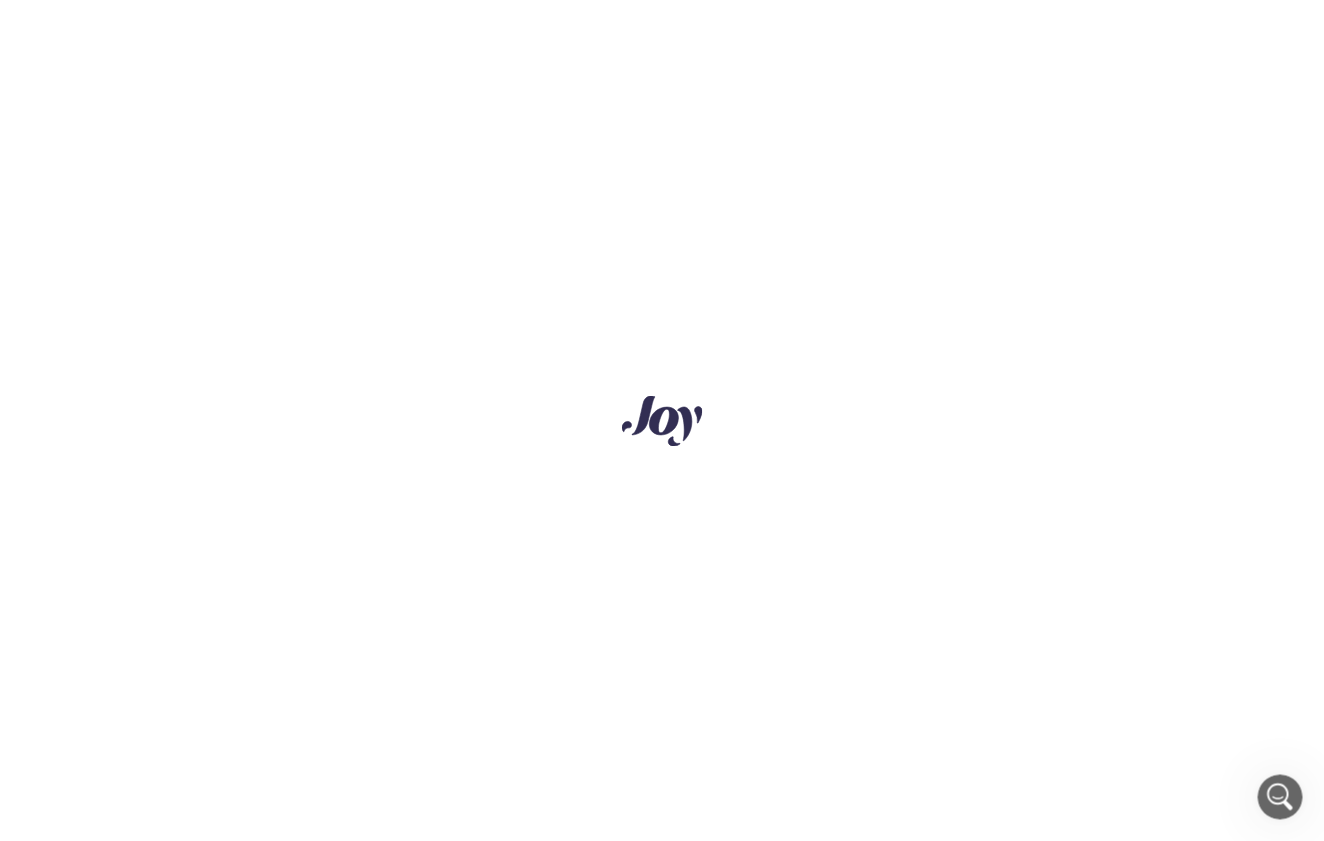 scroll, scrollTop: 0, scrollLeft: 0, axis: both 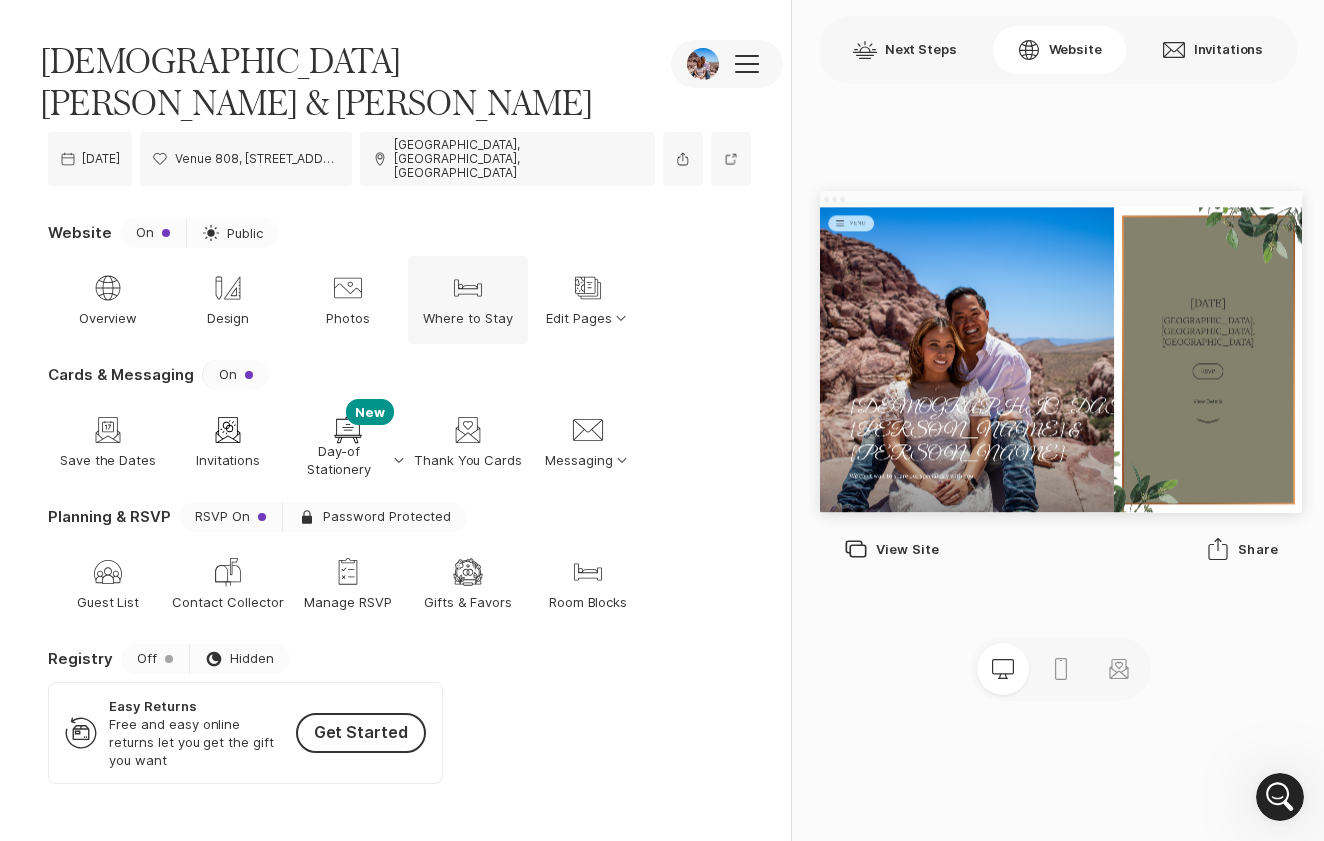 click on "Bed Where to Stay" at bounding box center [468, 300] 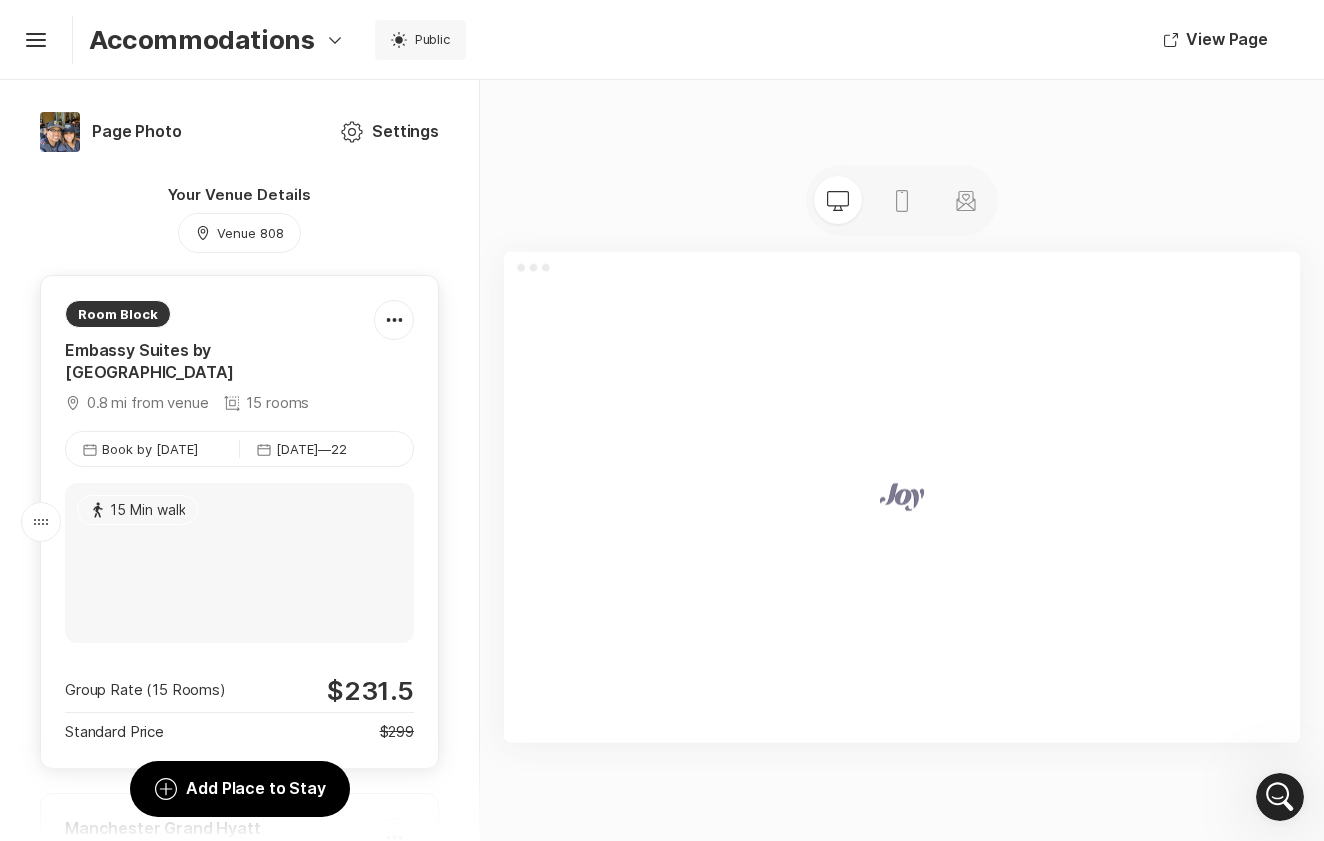scroll, scrollTop: 98, scrollLeft: 0, axis: vertical 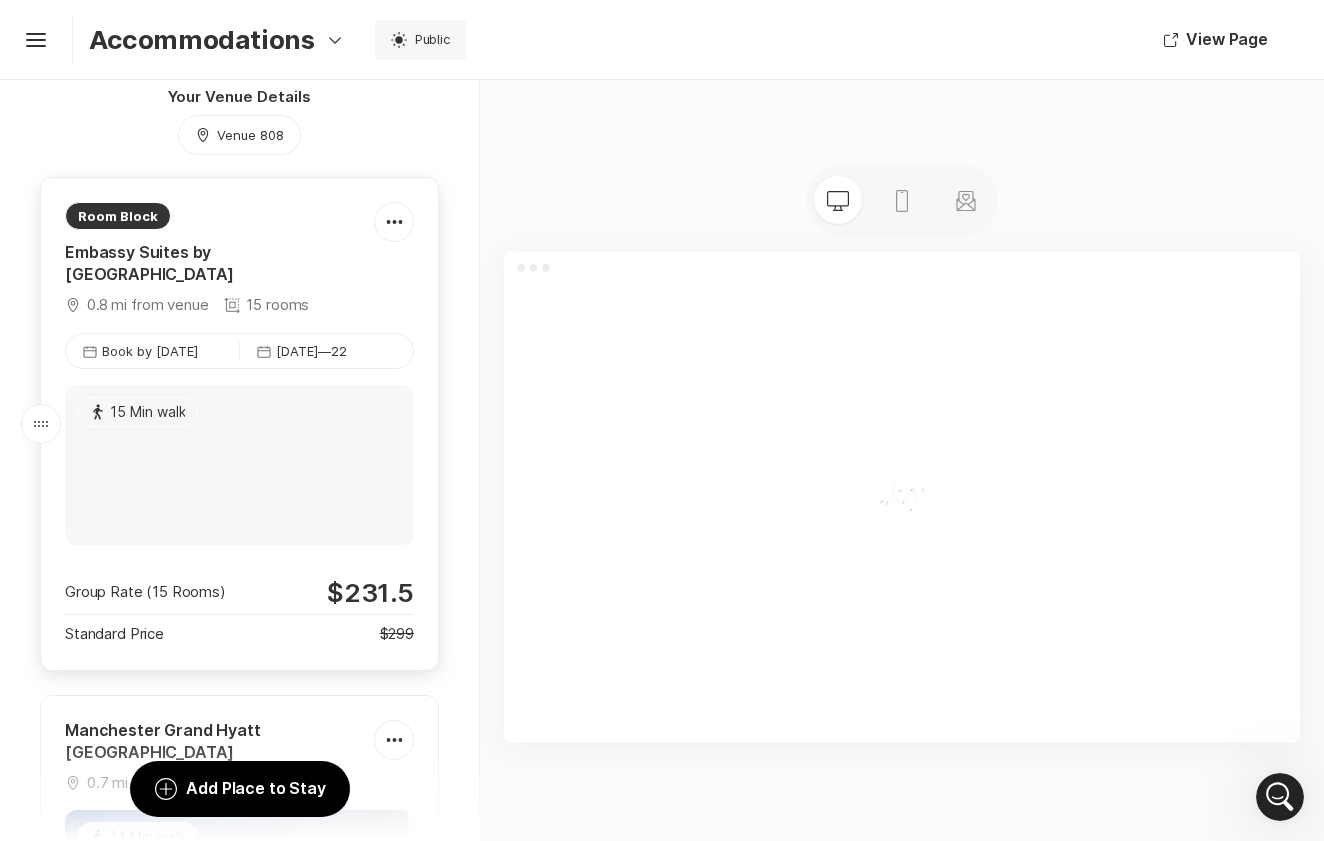 click on "Embassy Suites by [GEOGRAPHIC_DATA]" at bounding box center (219, 264) 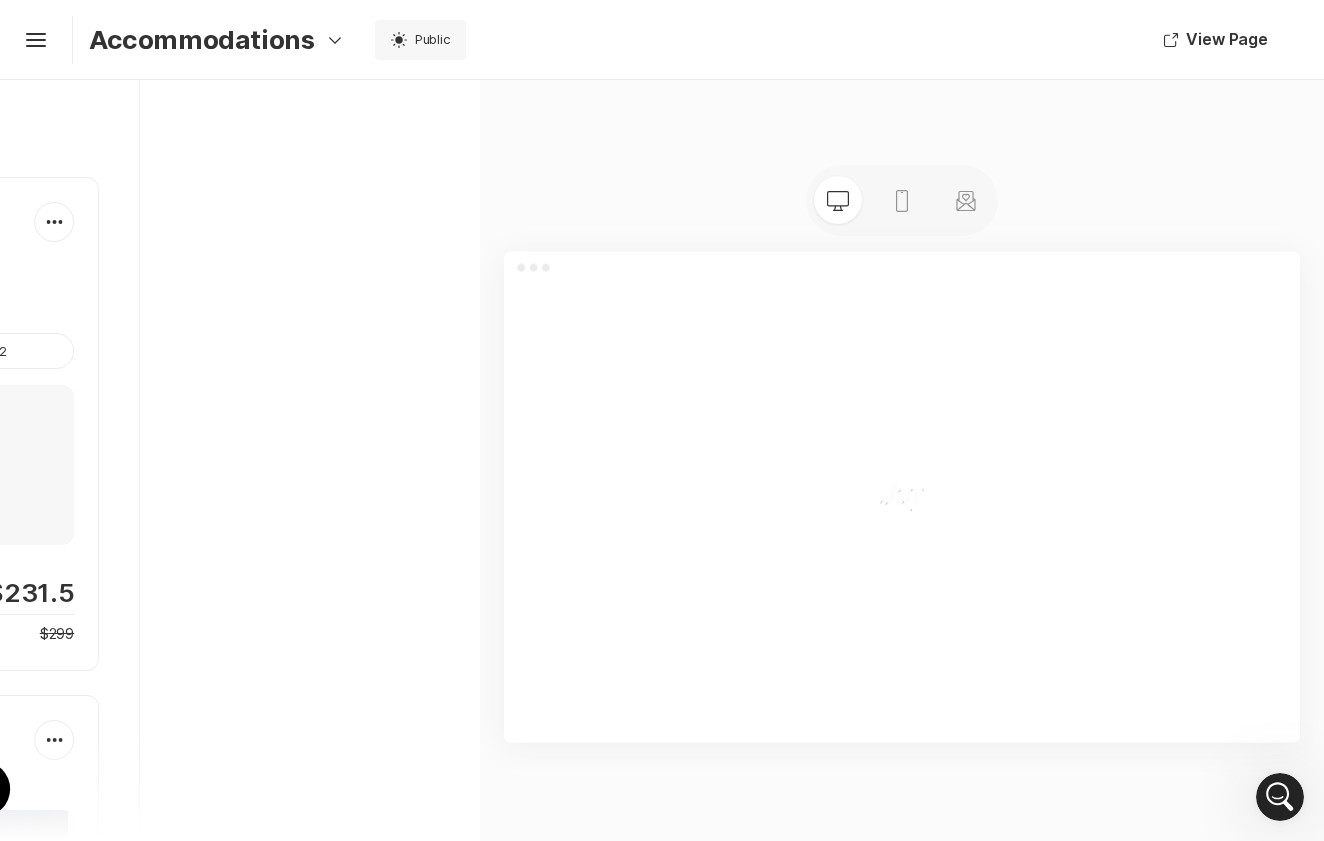 scroll, scrollTop: 215, scrollLeft: 0, axis: vertical 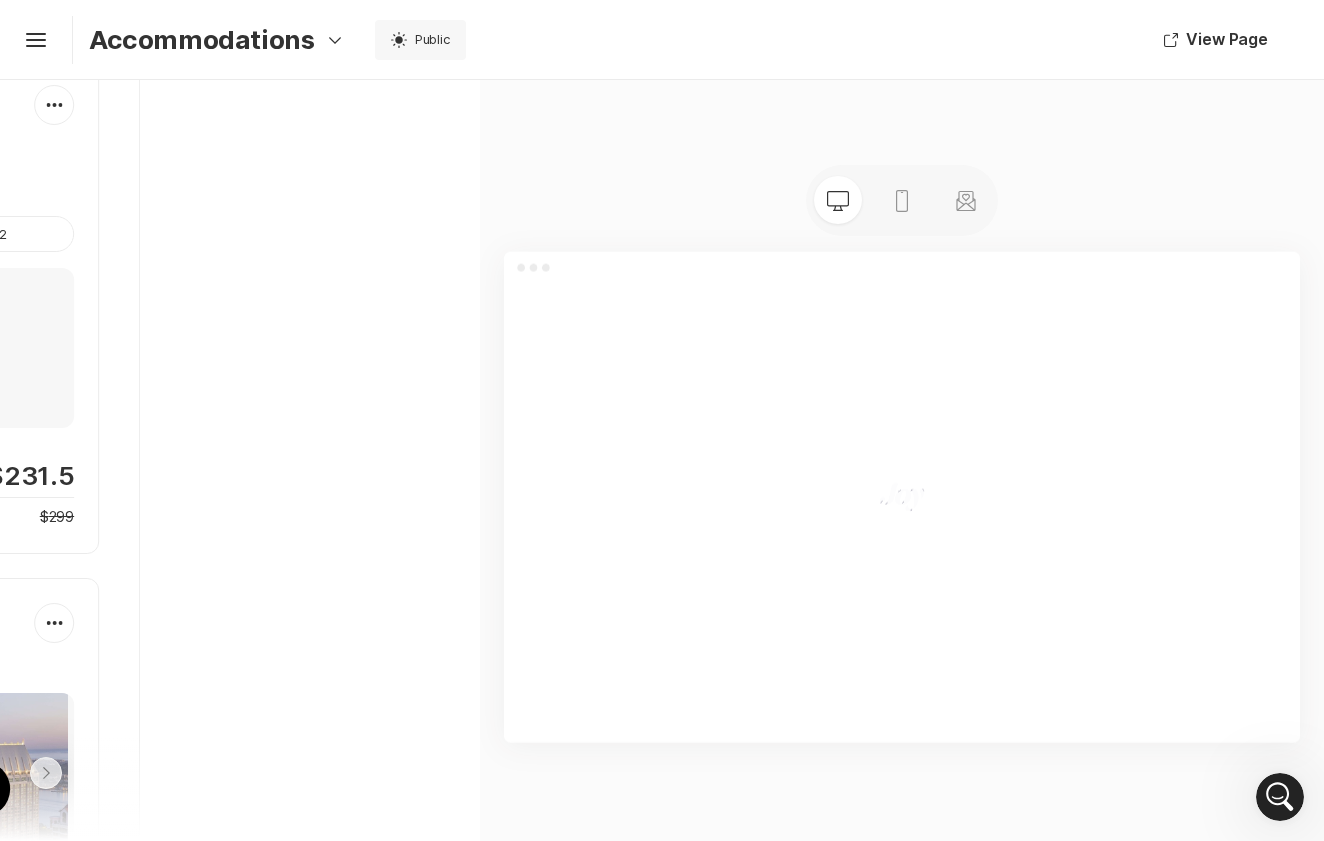 type on "x" 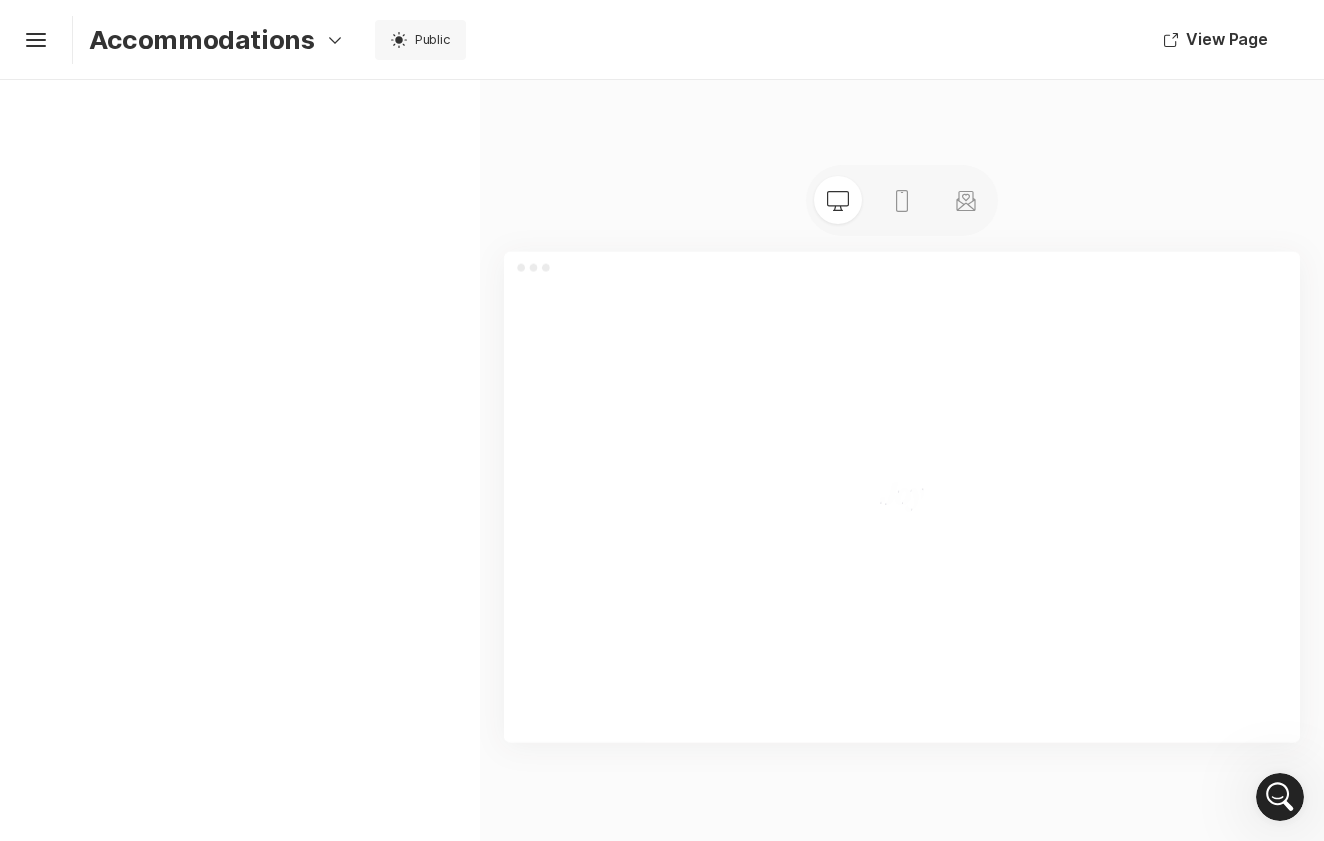 scroll, scrollTop: 3848, scrollLeft: 0, axis: vertical 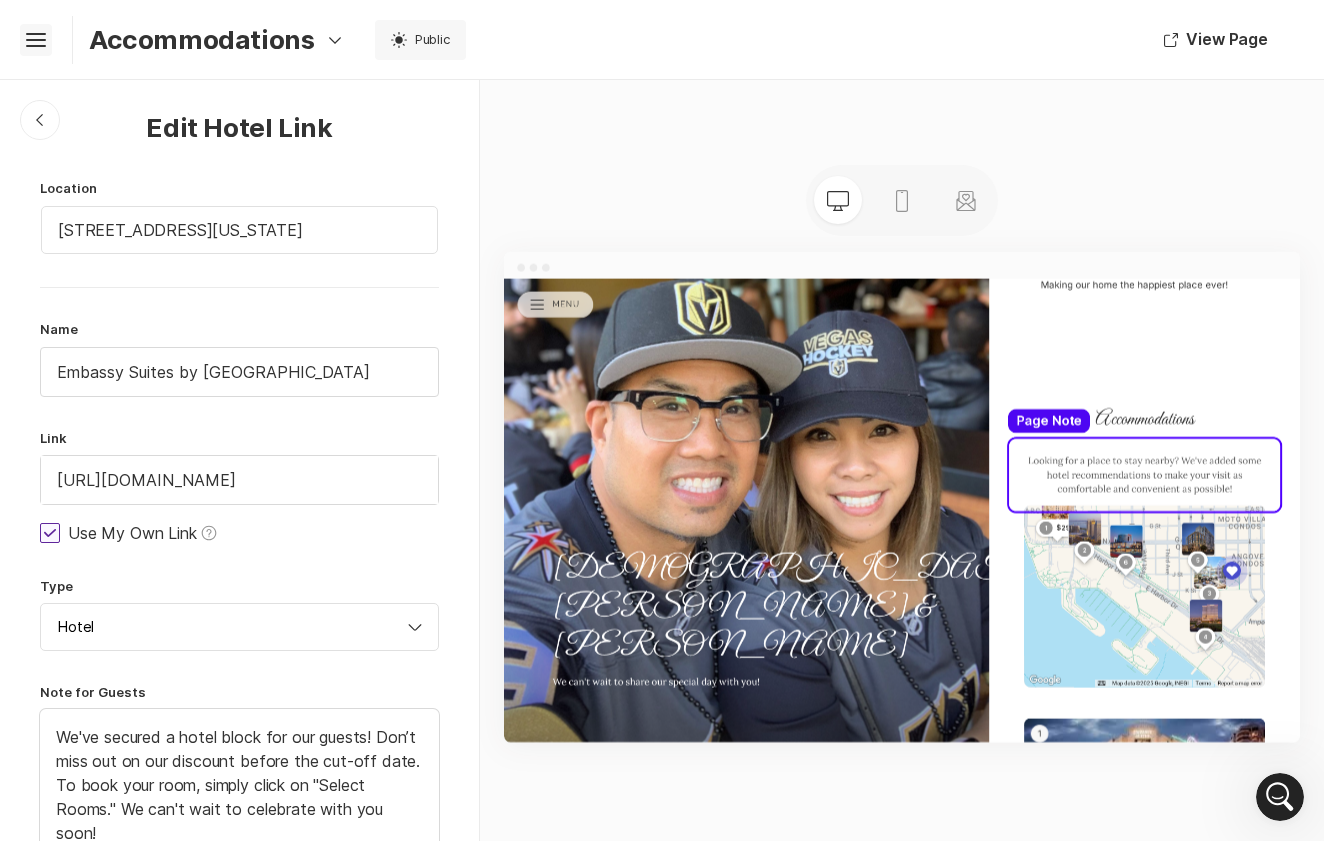 click 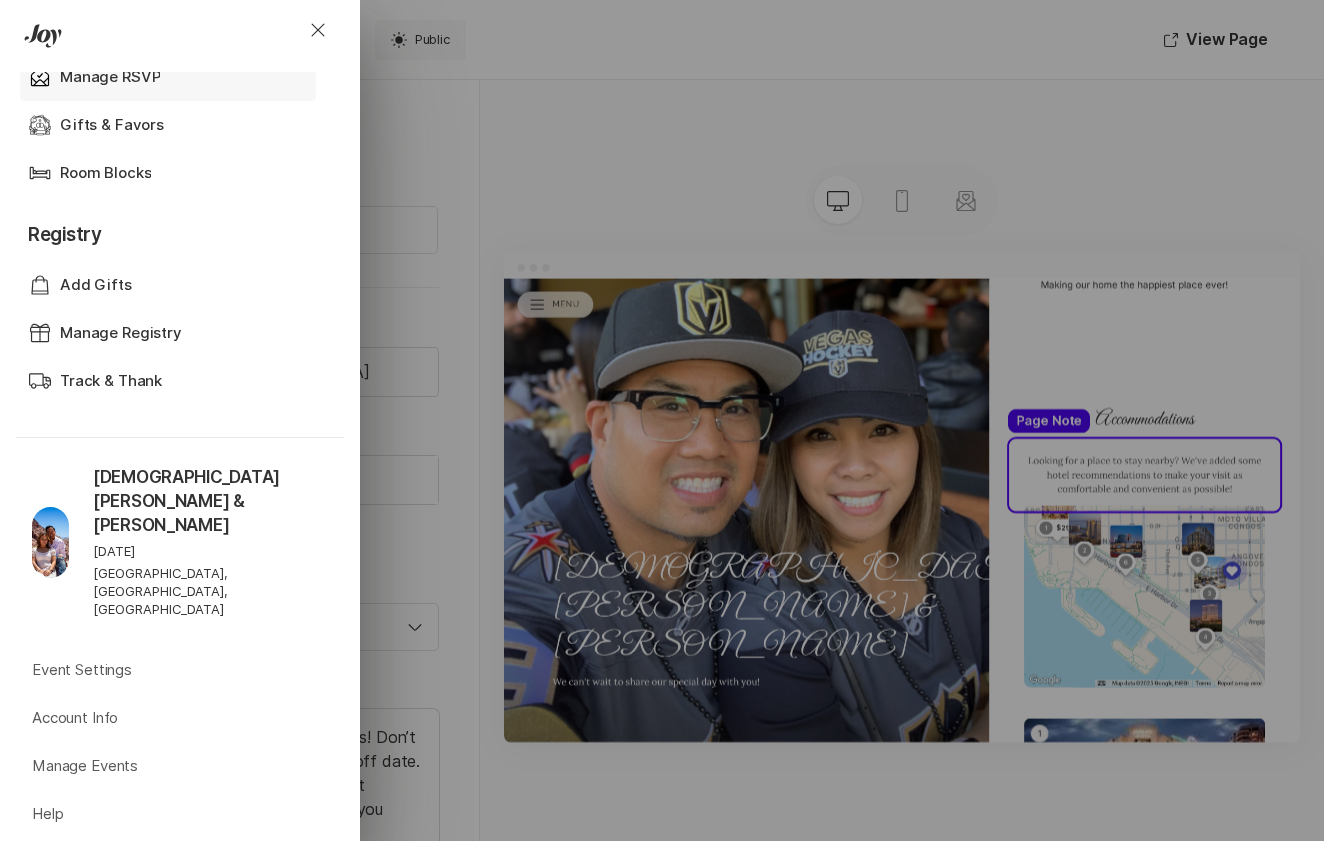 scroll, scrollTop: 873, scrollLeft: 0, axis: vertical 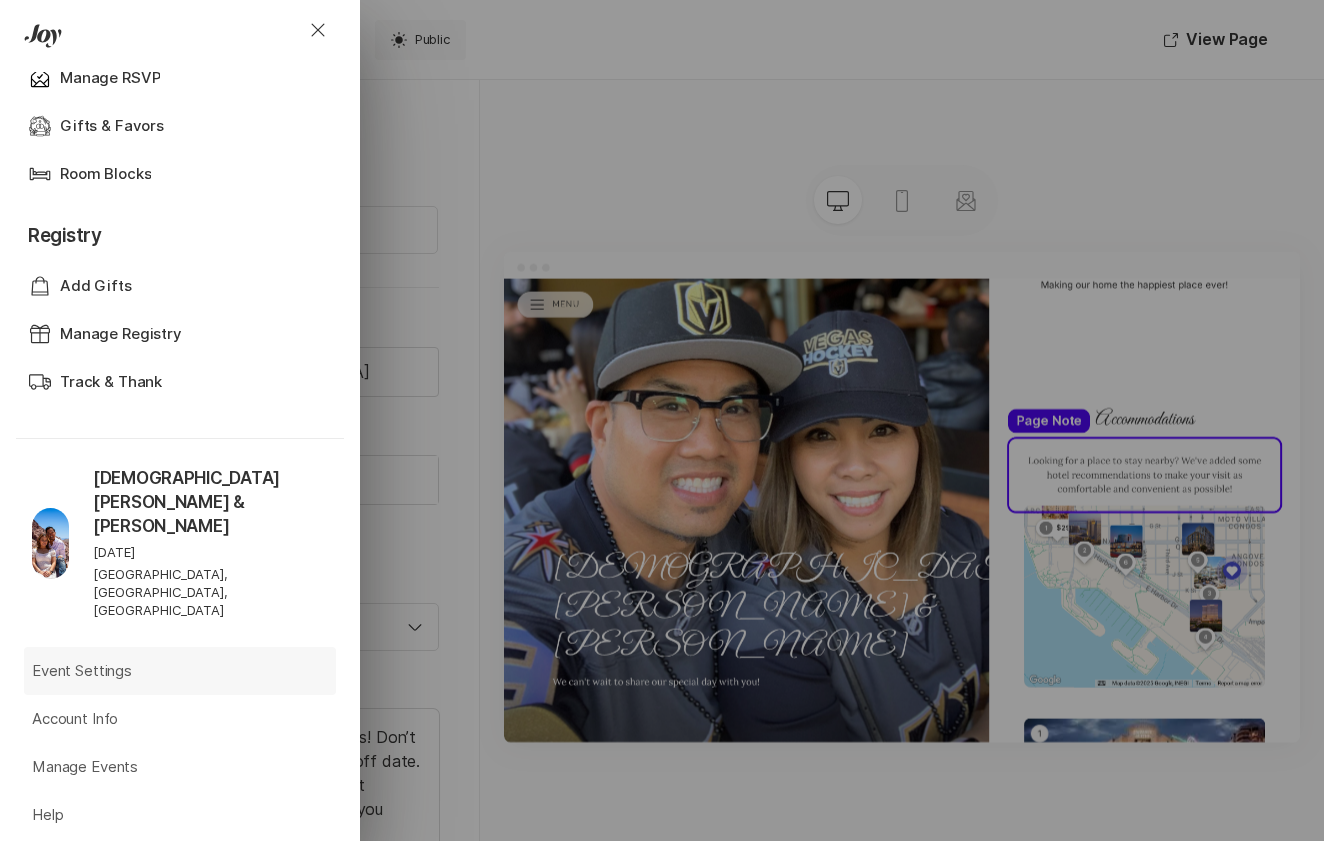 click on "Event Settings" at bounding box center [82, 671] 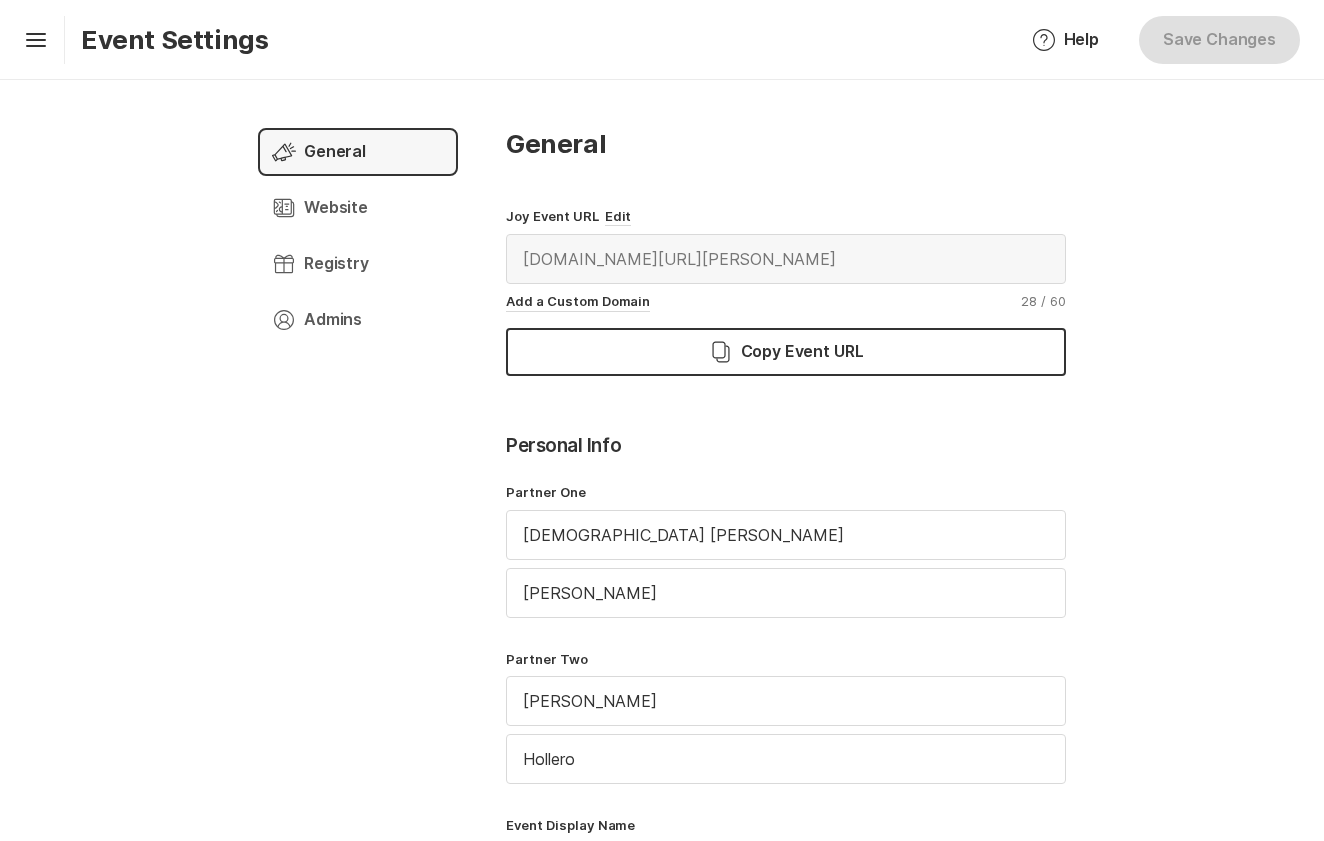 type on "(GMT-07:00) [GEOGRAPHIC_DATA]/[GEOGRAPHIC_DATA]" 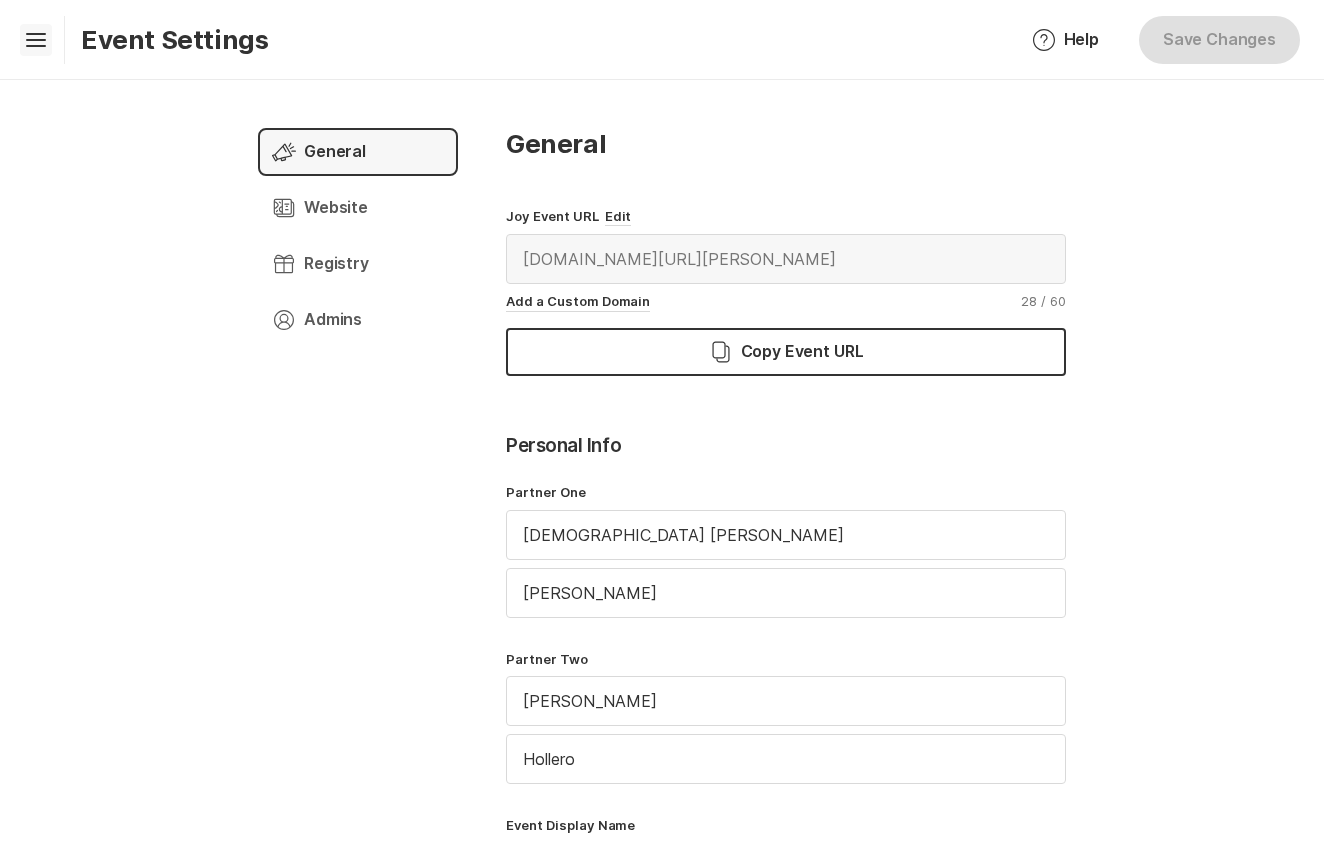 click on "Hamburger" 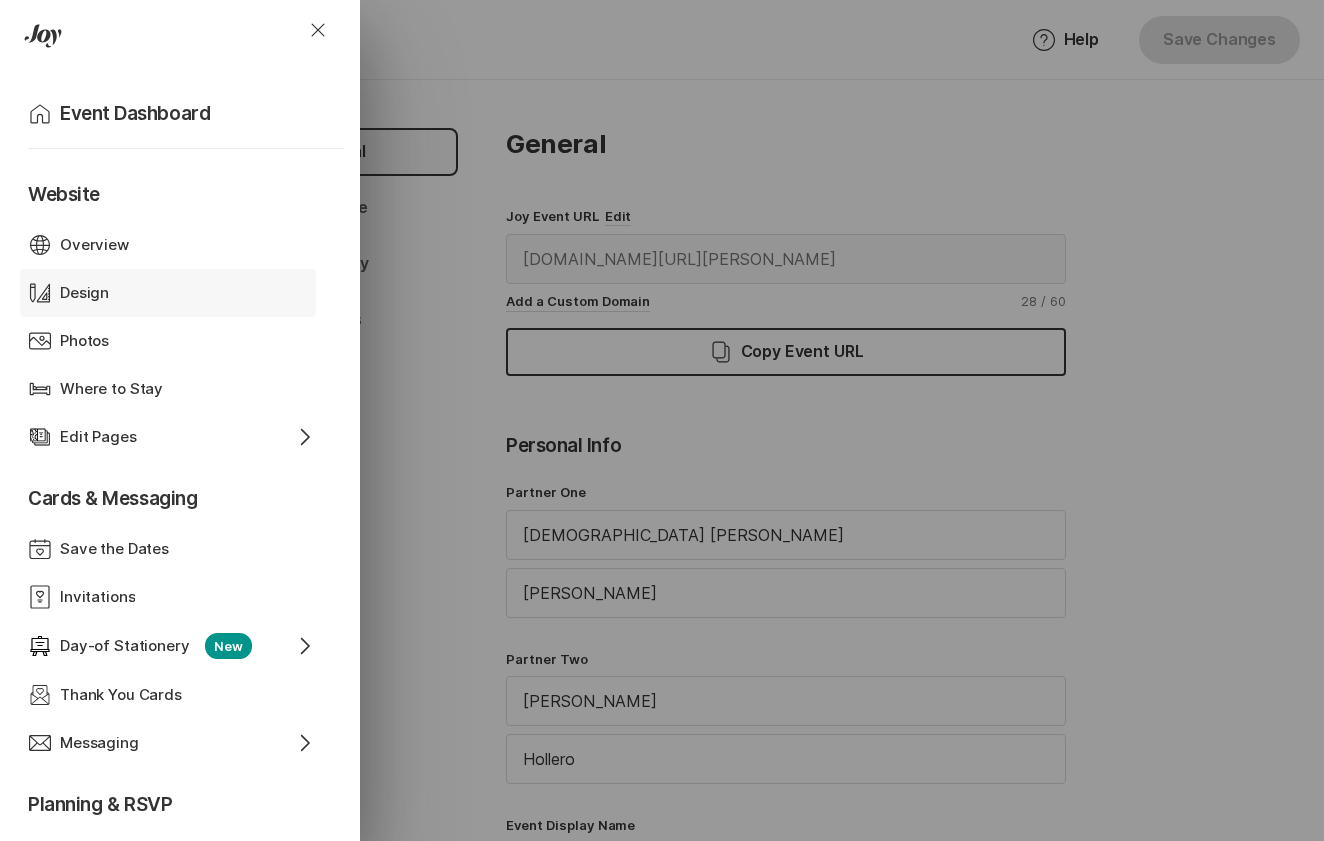 scroll, scrollTop: 0, scrollLeft: 0, axis: both 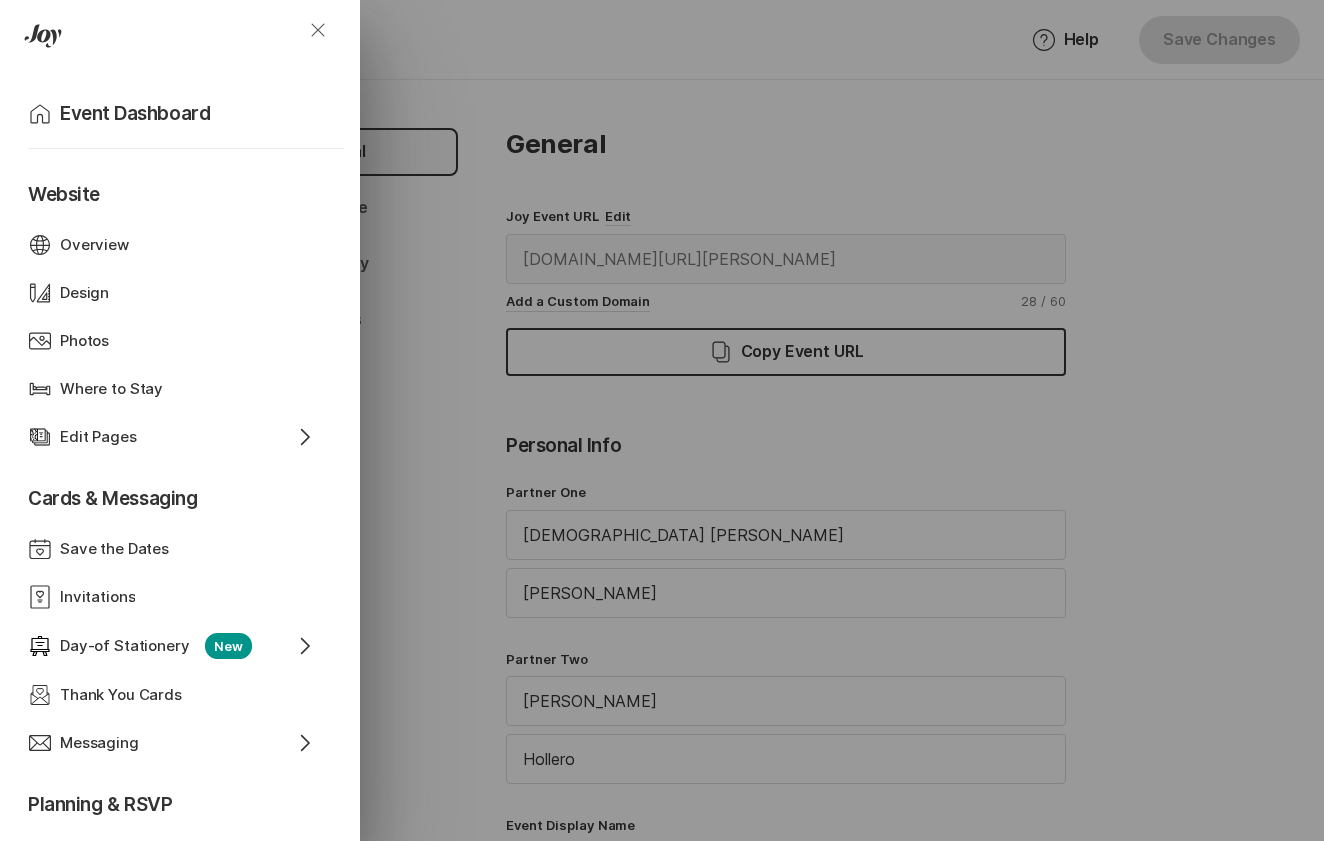 click on "Close" 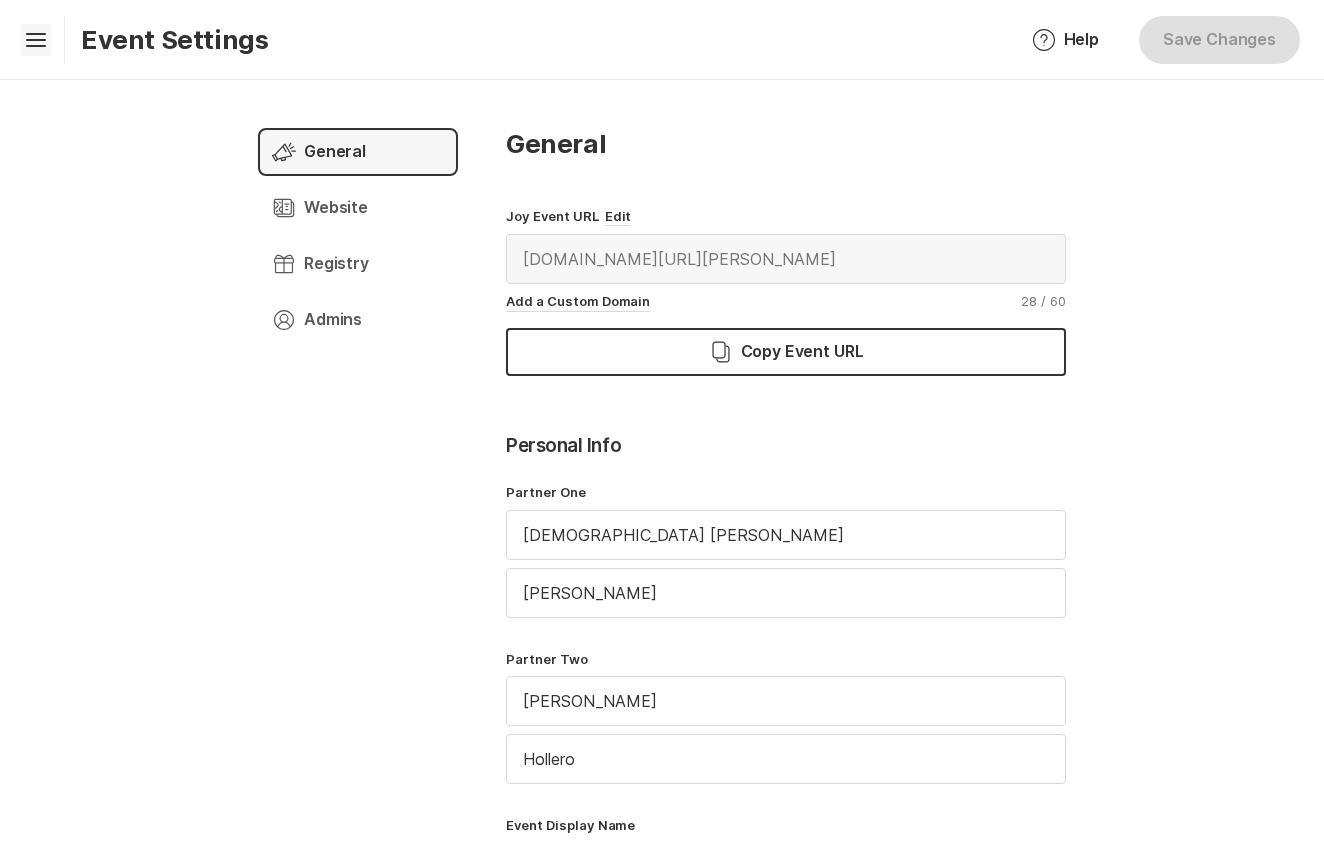 click on "Hamburger" 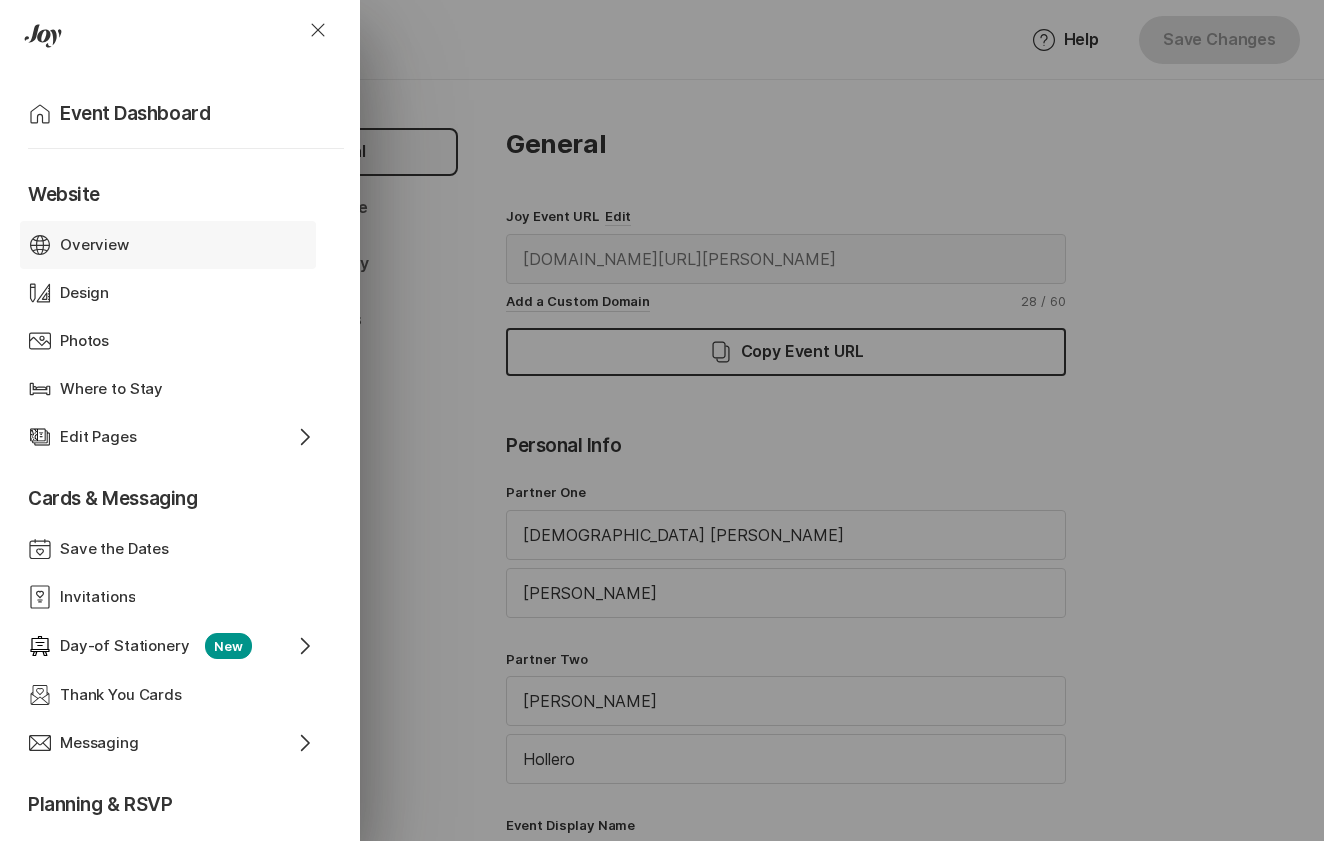 click on "Overview" at bounding box center [94, 245] 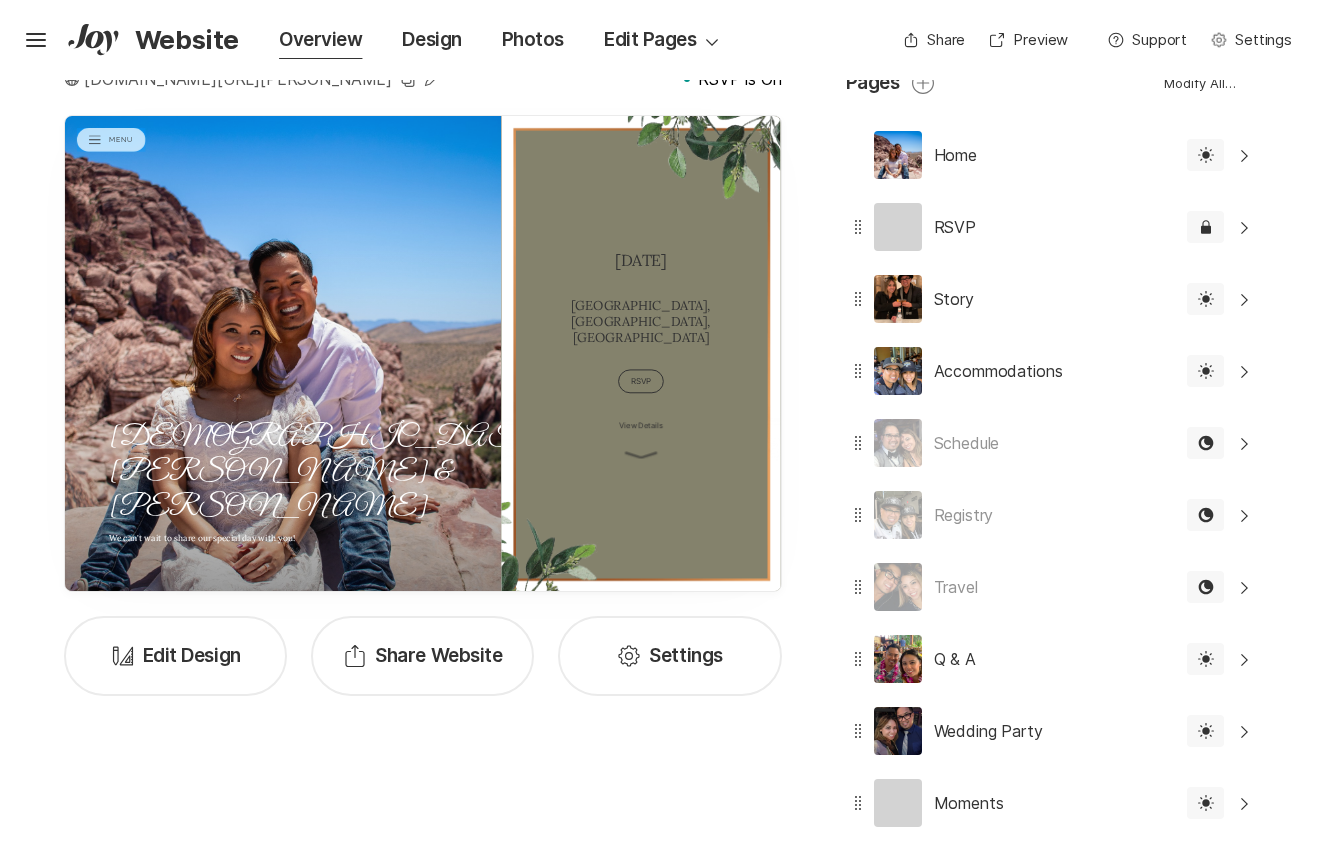 scroll, scrollTop: 337, scrollLeft: 0, axis: vertical 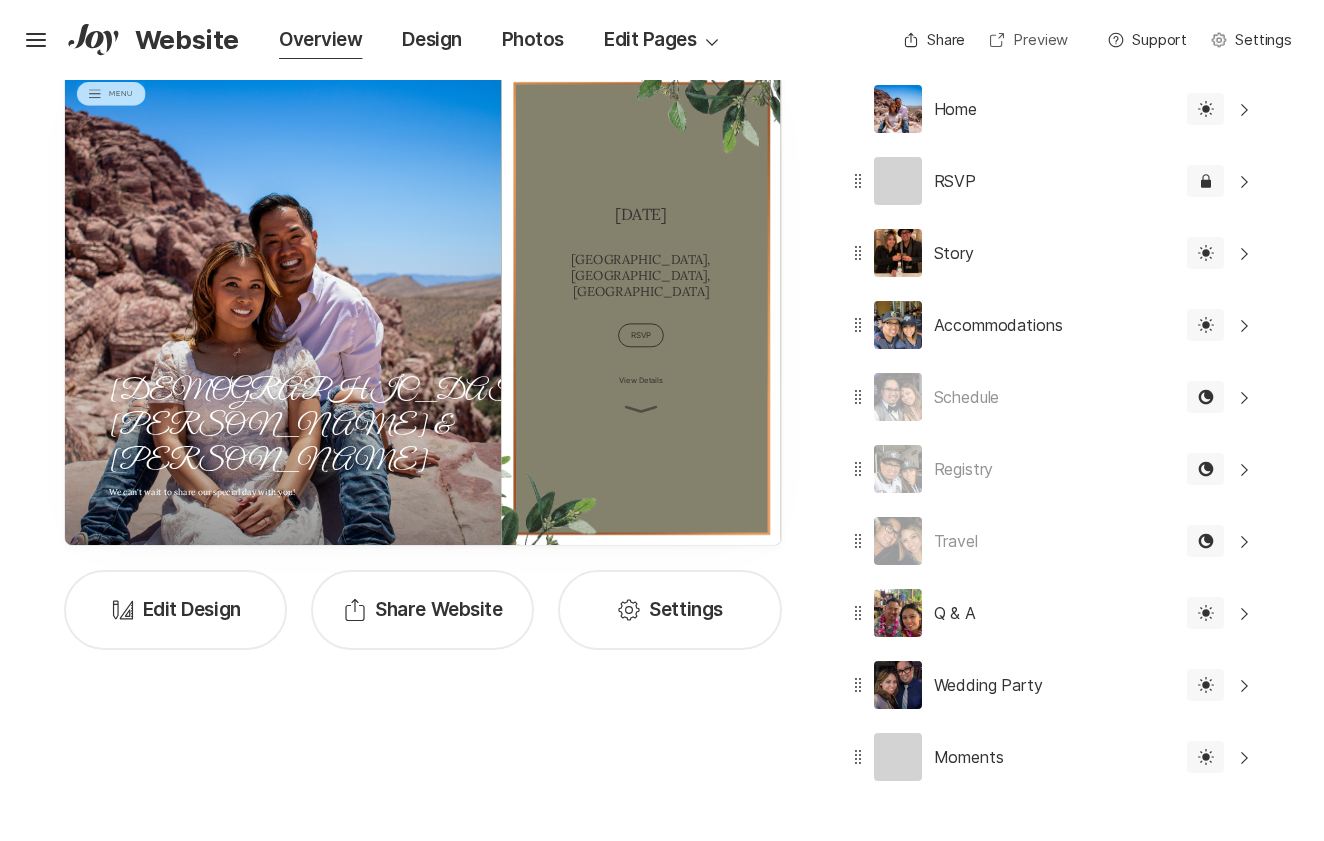 click on "Open In New Window   Preview" at bounding box center (1028, 40) 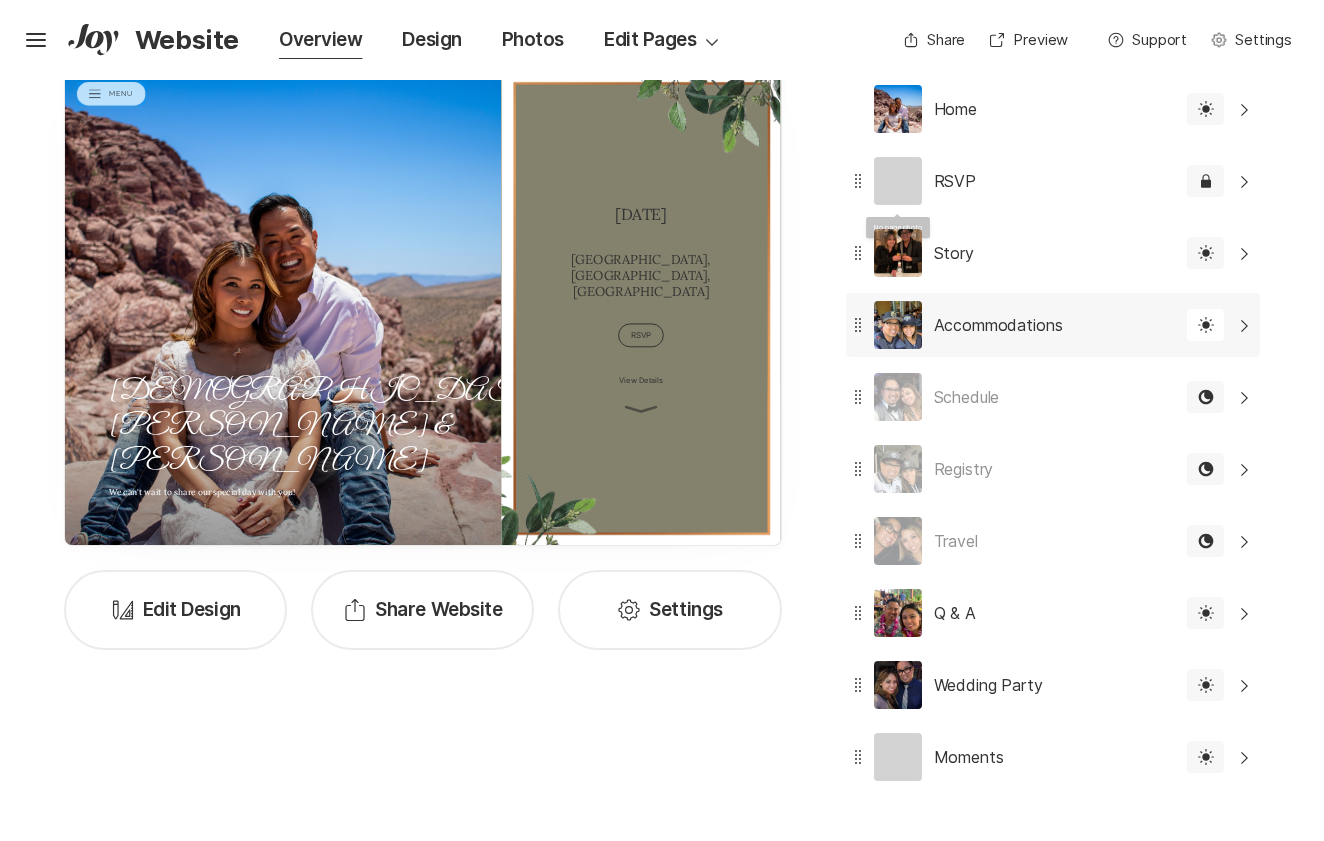 click on "Accommodations" at bounding box center (998, 325) 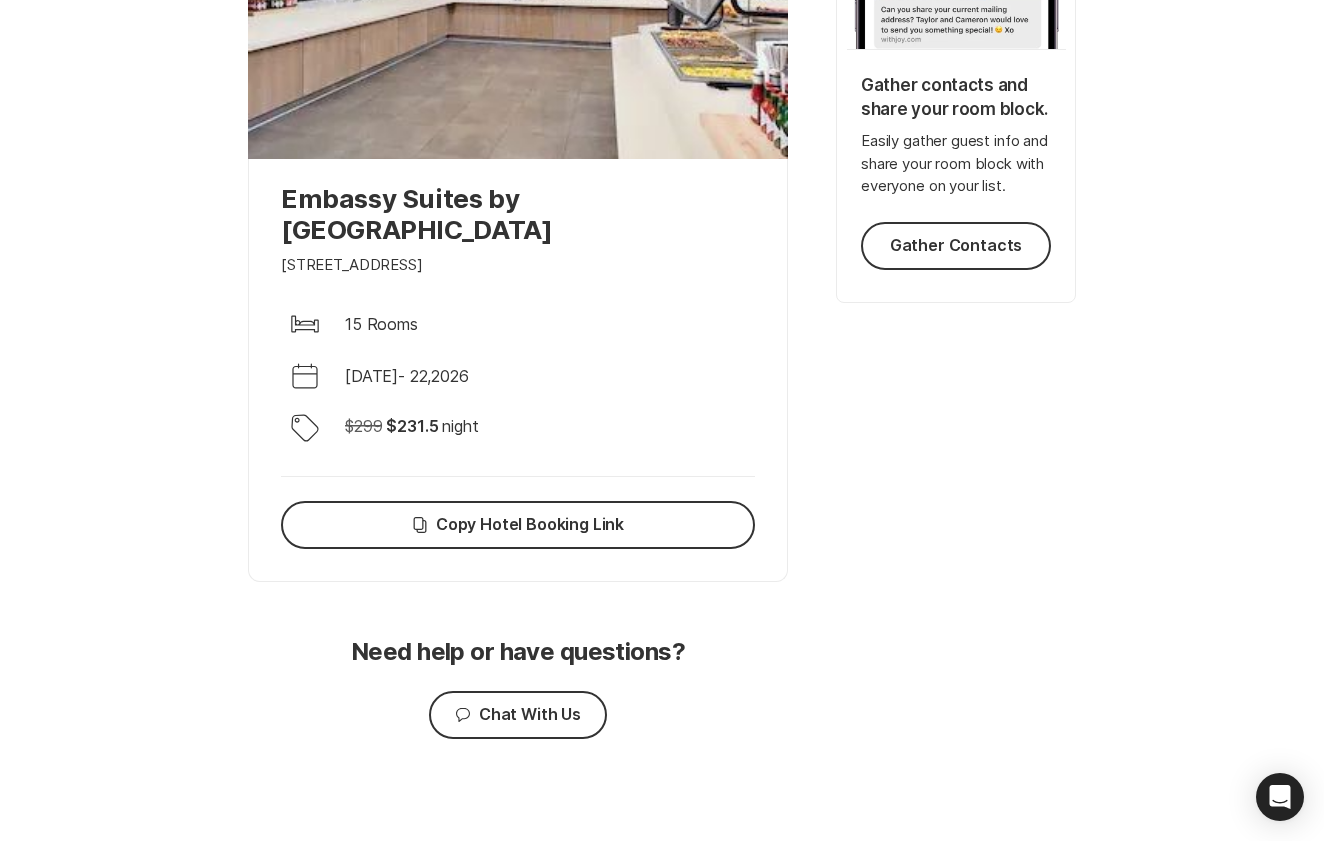 scroll, scrollTop: 518, scrollLeft: 0, axis: vertical 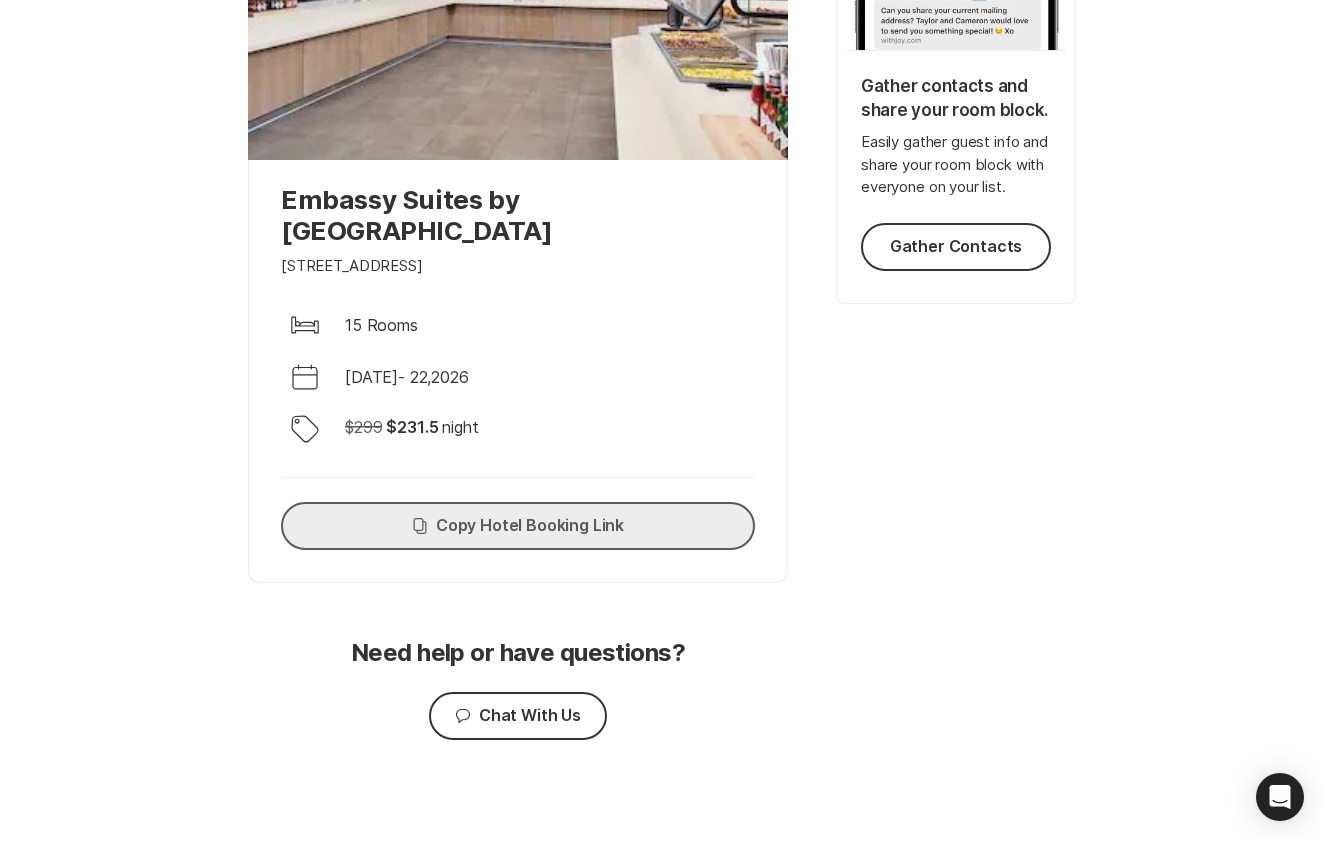 click on "Copy Copy Hotel Booking Link" at bounding box center (518, 526) 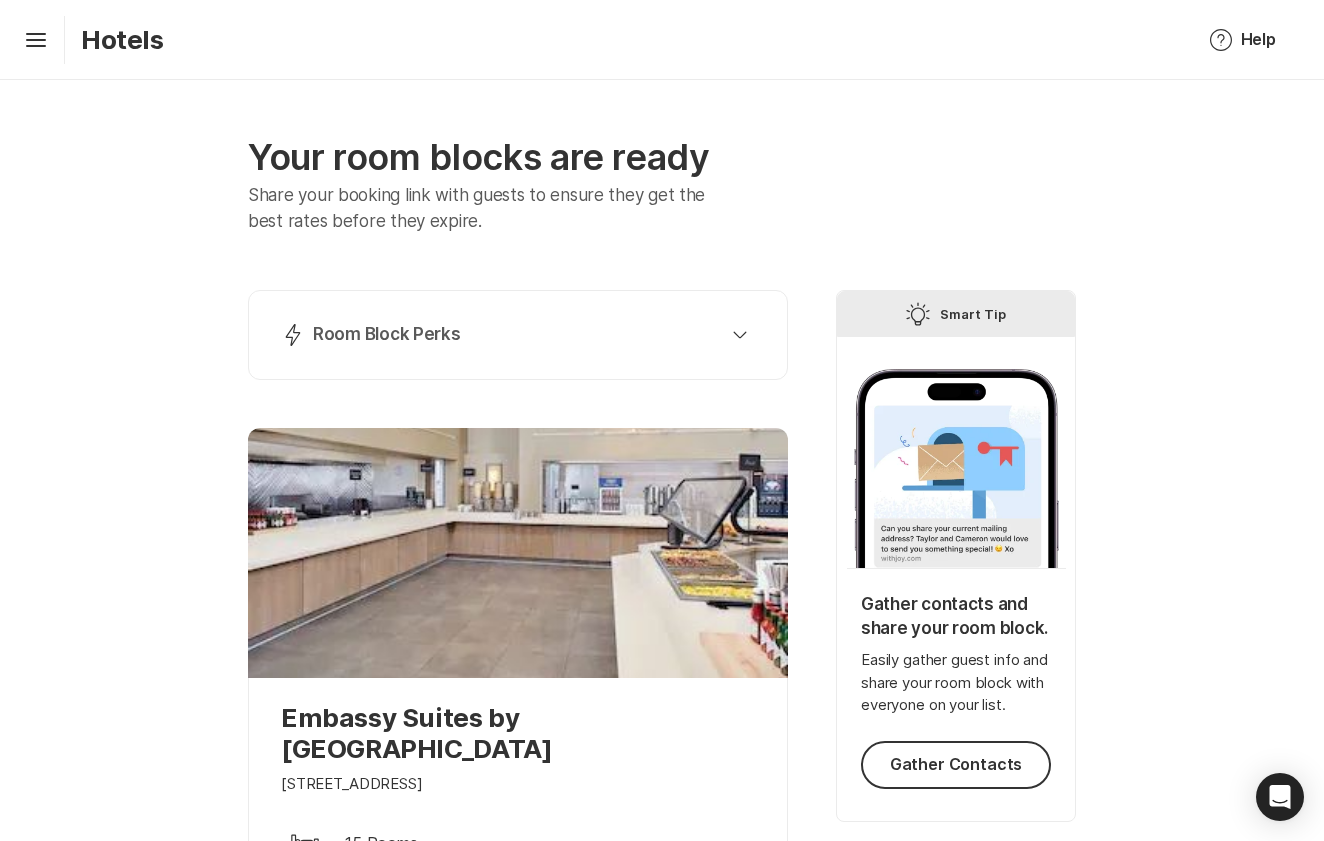 scroll, scrollTop: 0, scrollLeft: 0, axis: both 